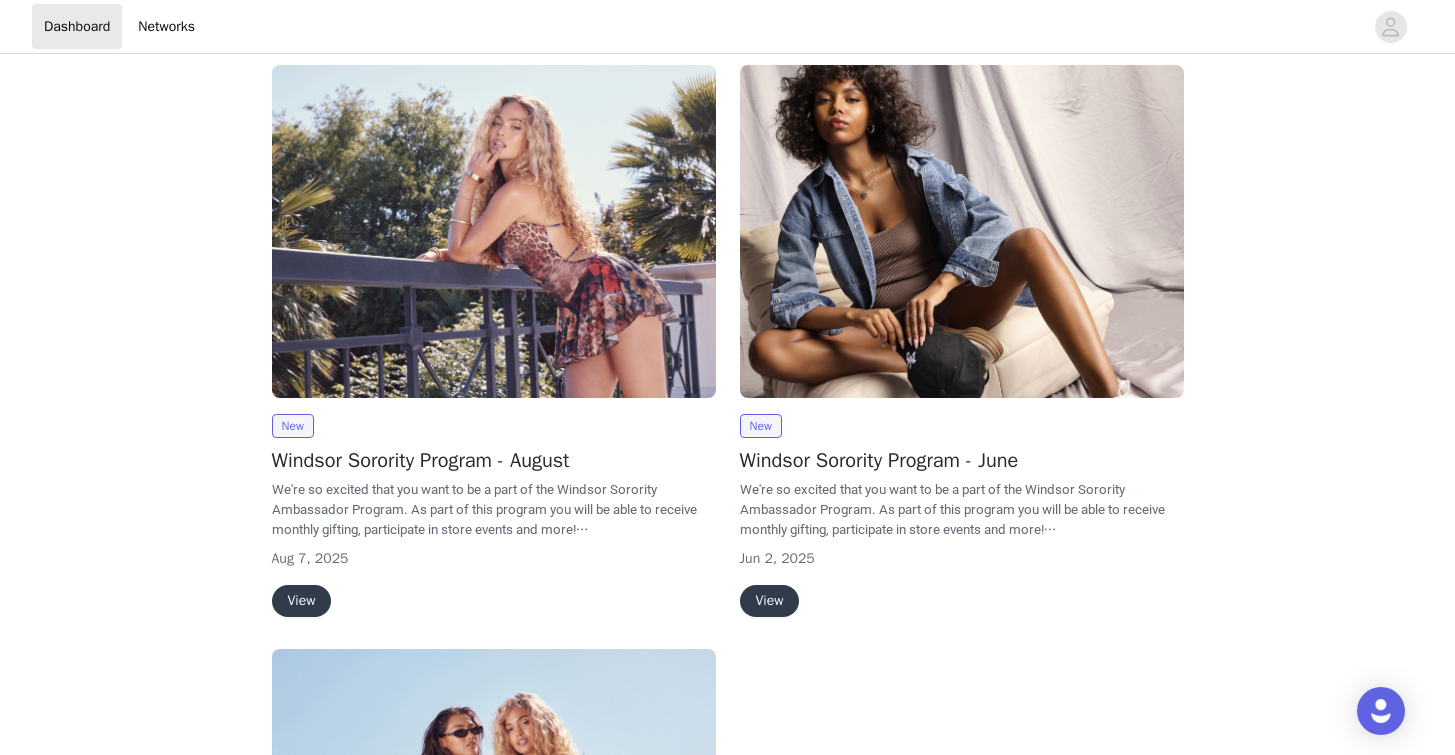 scroll, scrollTop: 12, scrollLeft: 0, axis: vertical 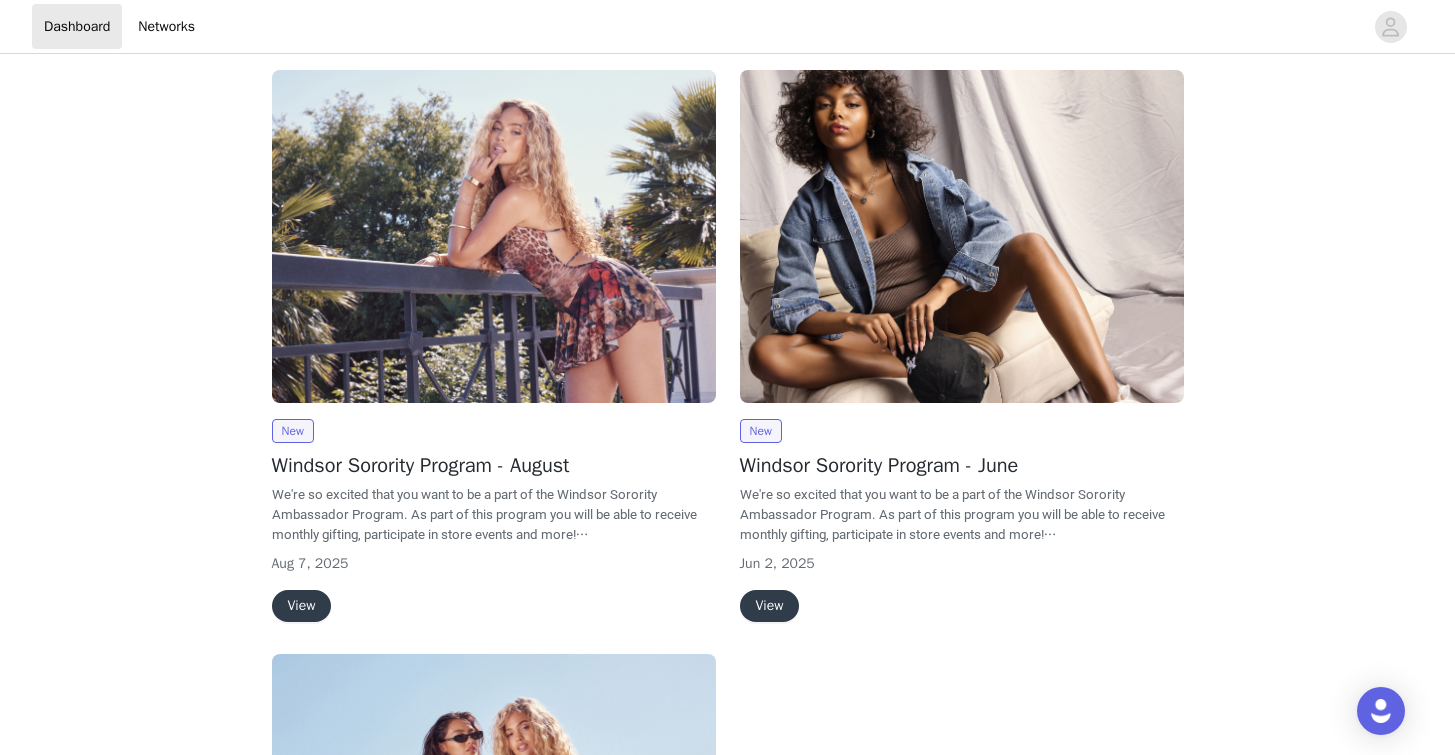 click on "View" at bounding box center [302, 606] 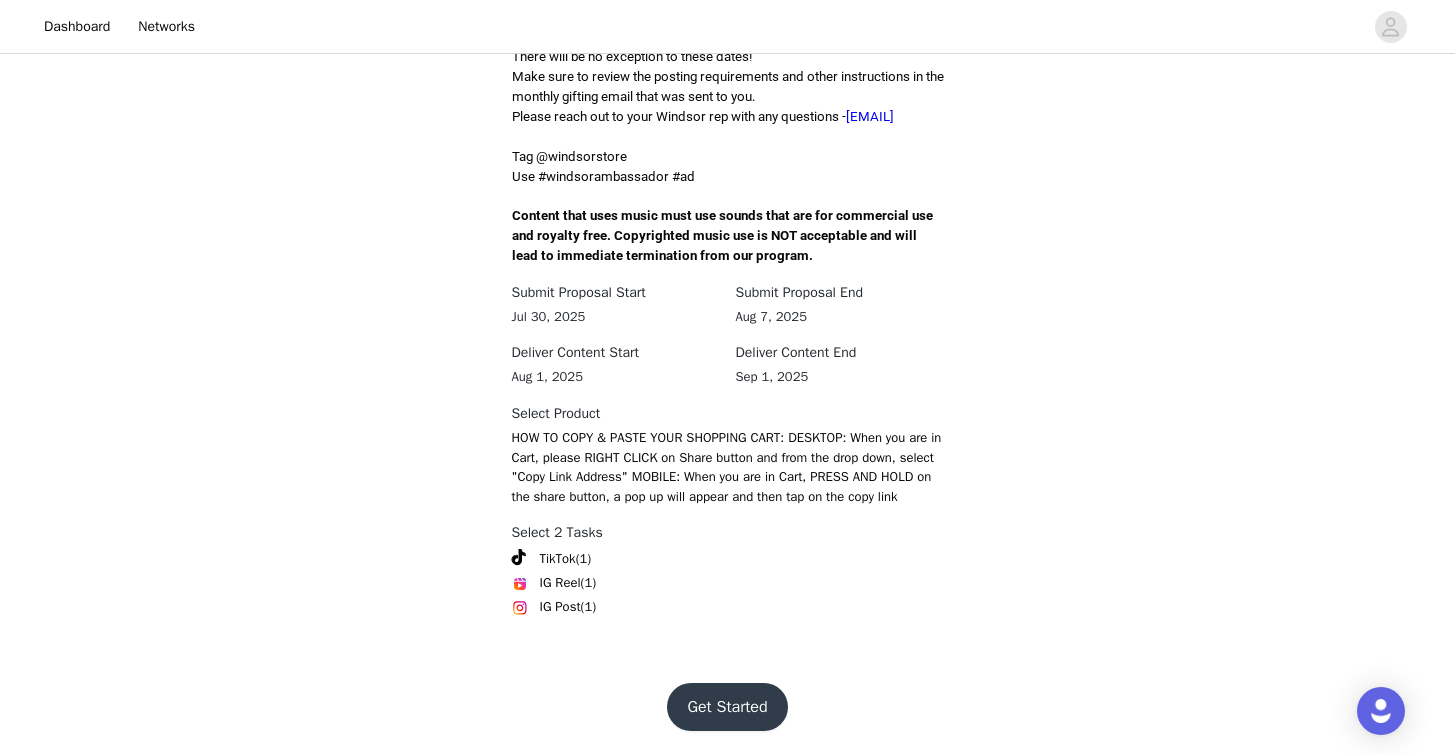 scroll, scrollTop: 625, scrollLeft: 0, axis: vertical 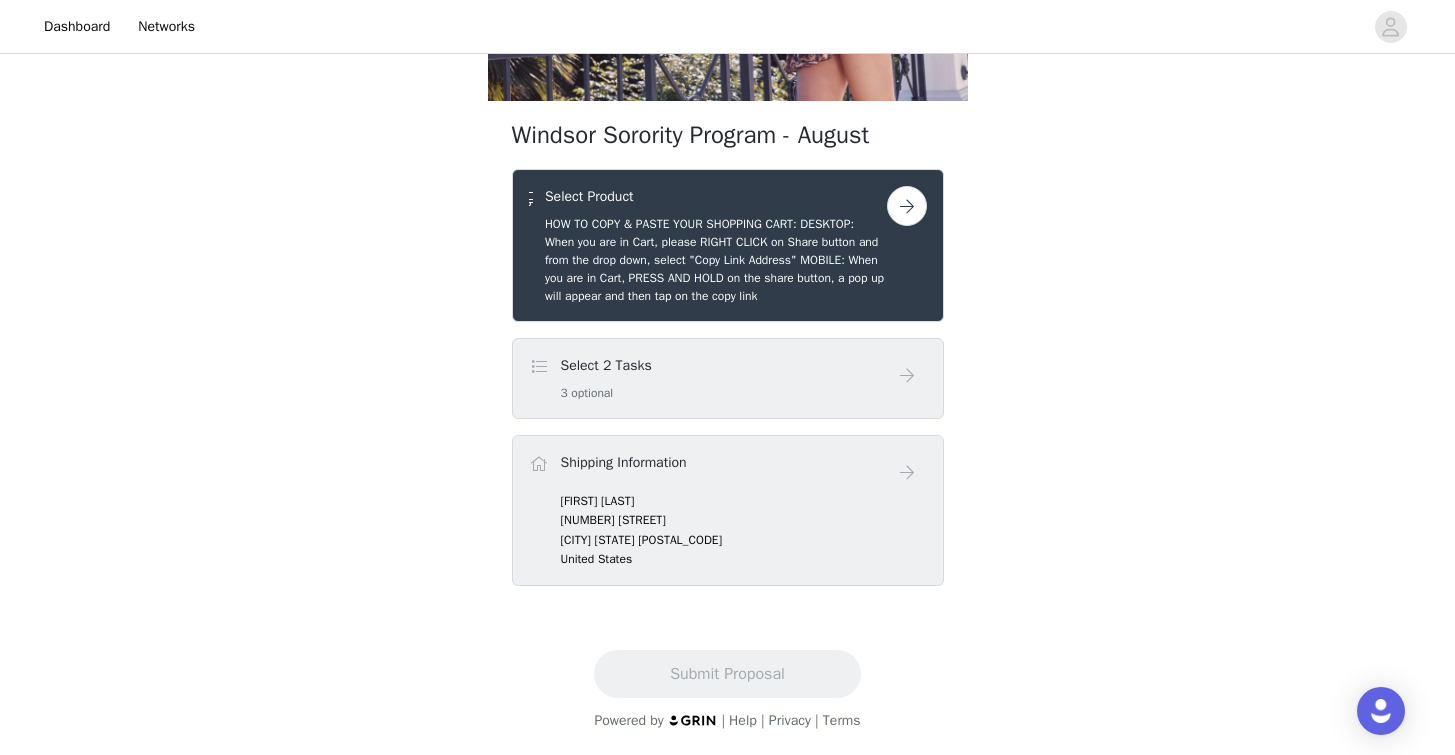 click on "Select 2 Tasks   3 optional" at bounding box center (708, 378) 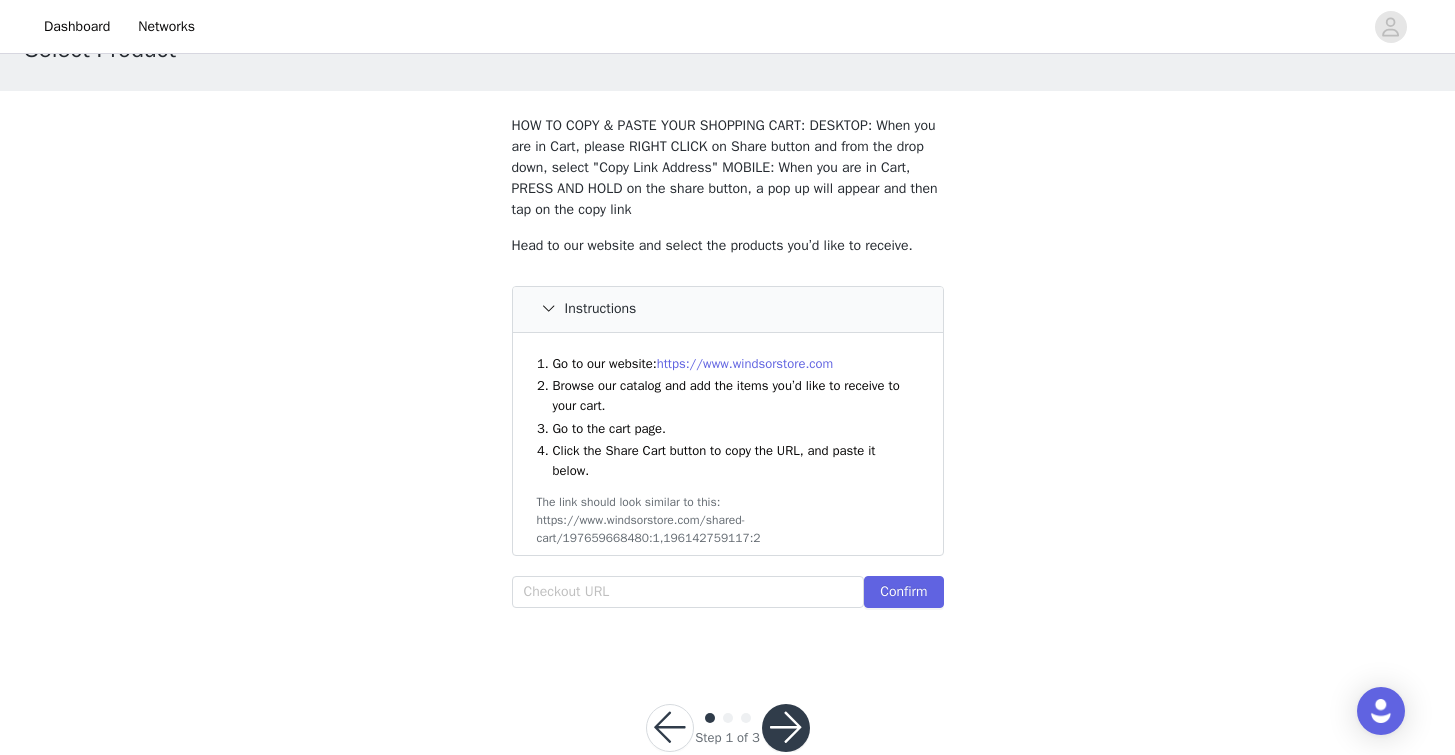 scroll, scrollTop: 116, scrollLeft: 0, axis: vertical 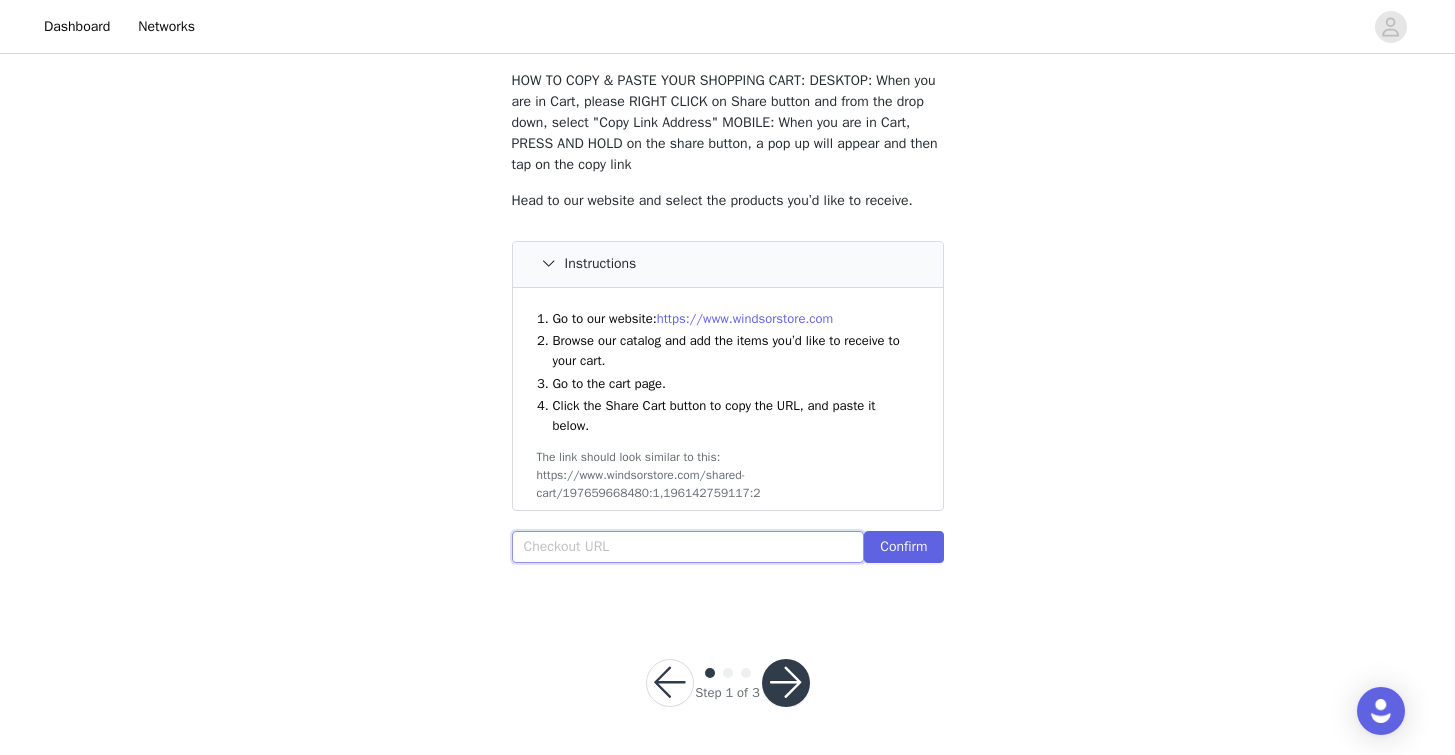 click at bounding box center [688, 547] 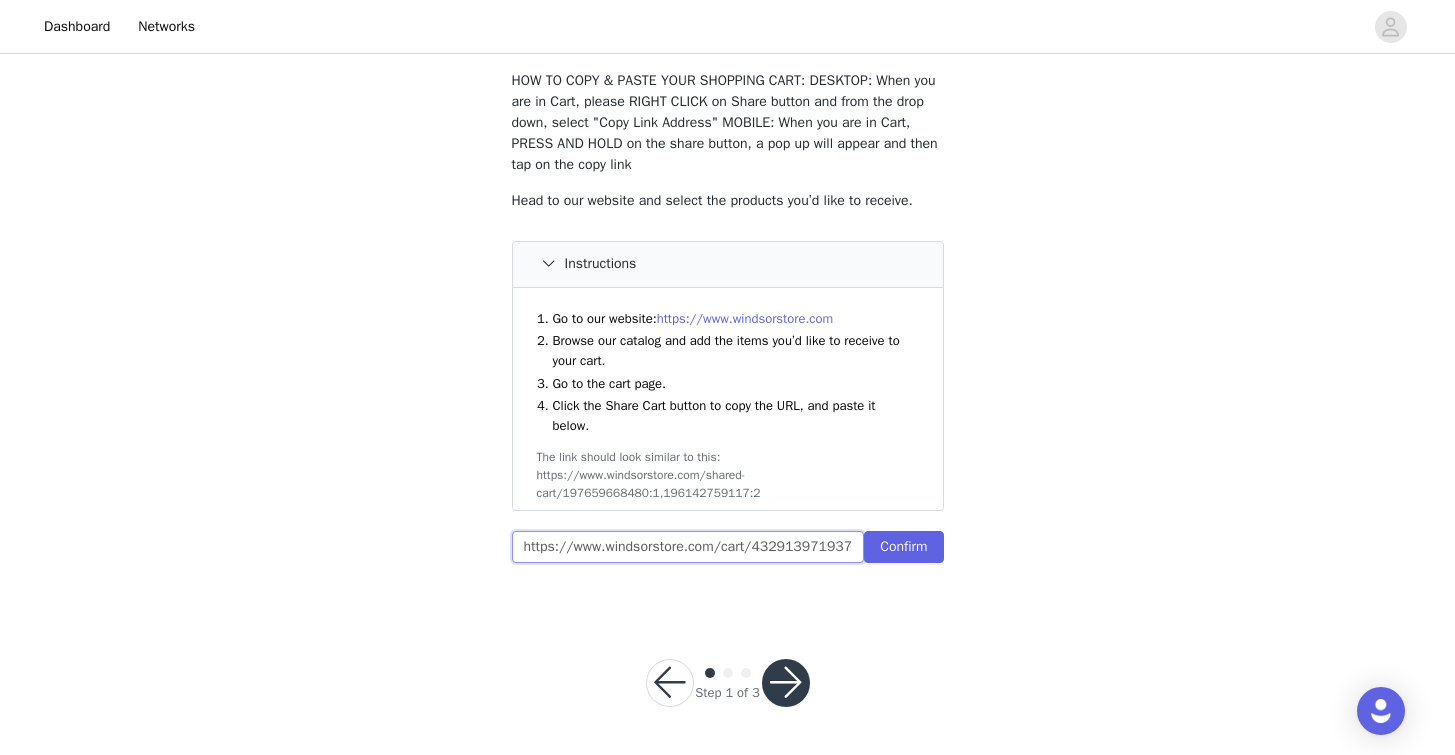scroll, scrollTop: 0, scrollLeft: 1418, axis: horizontal 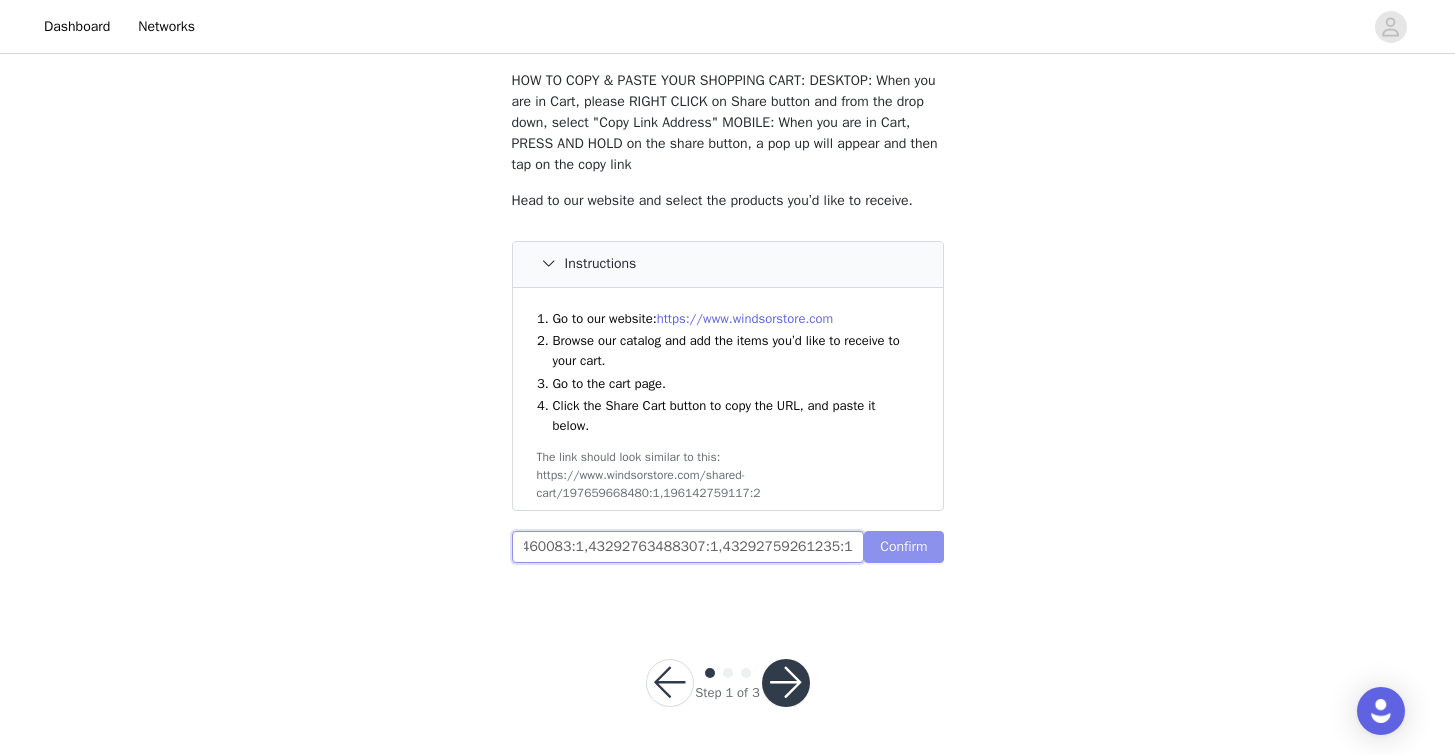 type on "https://www.windsorstore.com/cart/43291397193779:1,43291401814067:1,43466361438259:1,43467375411251:1,43260977512499:1,43374942945331:1,43228427714611:1,43231115345971:1,43231116460083:1,43292763488307:1,43292759261235:1" 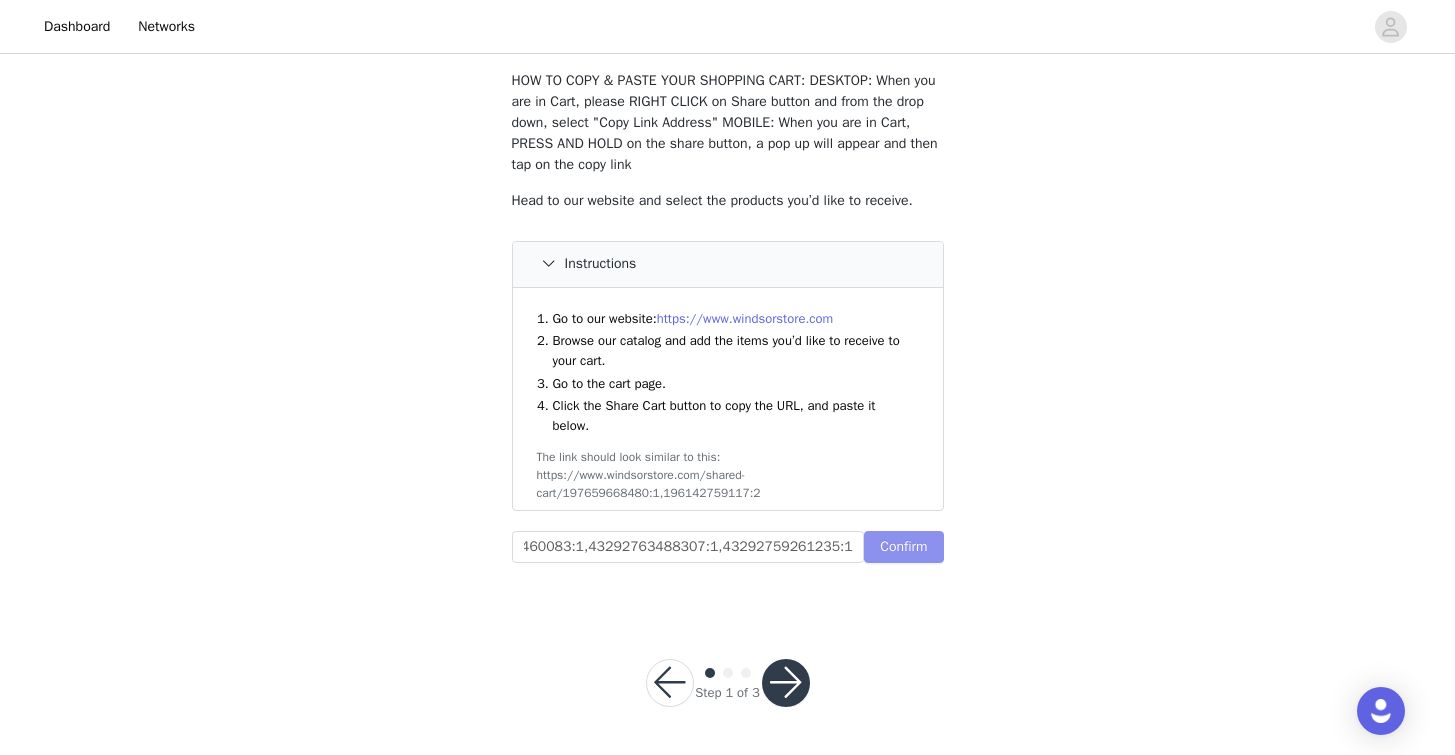 scroll, scrollTop: 0, scrollLeft: 0, axis: both 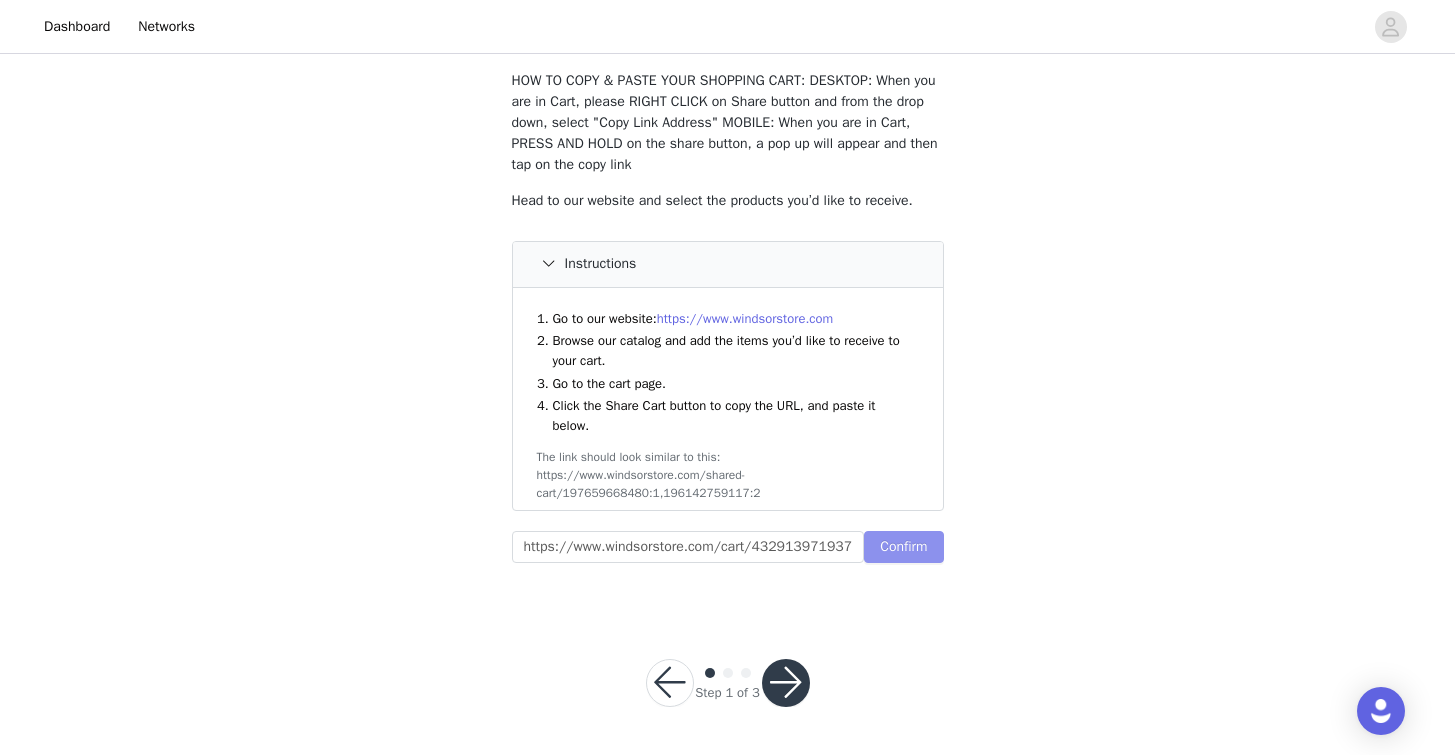 click on "Confirm" at bounding box center [903, 547] 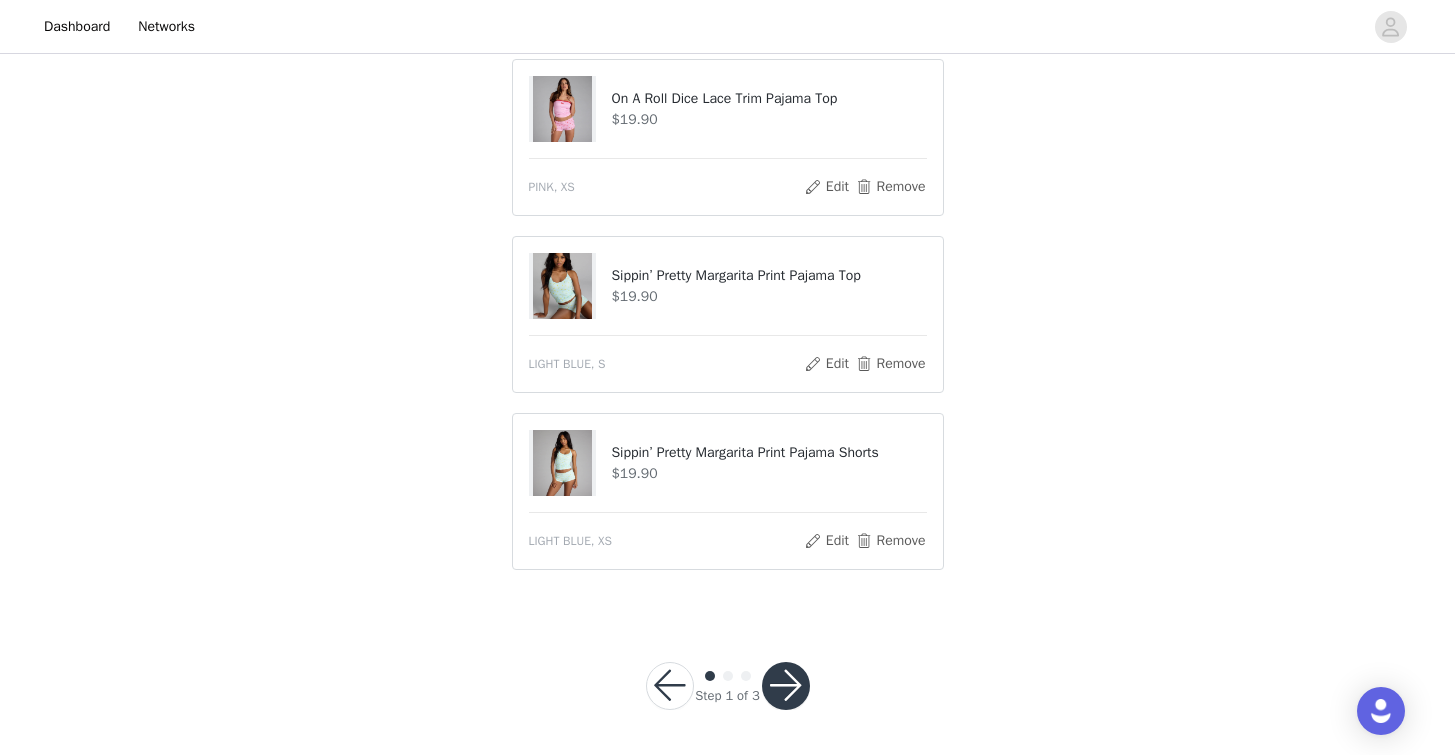 scroll, scrollTop: 2047, scrollLeft: 0, axis: vertical 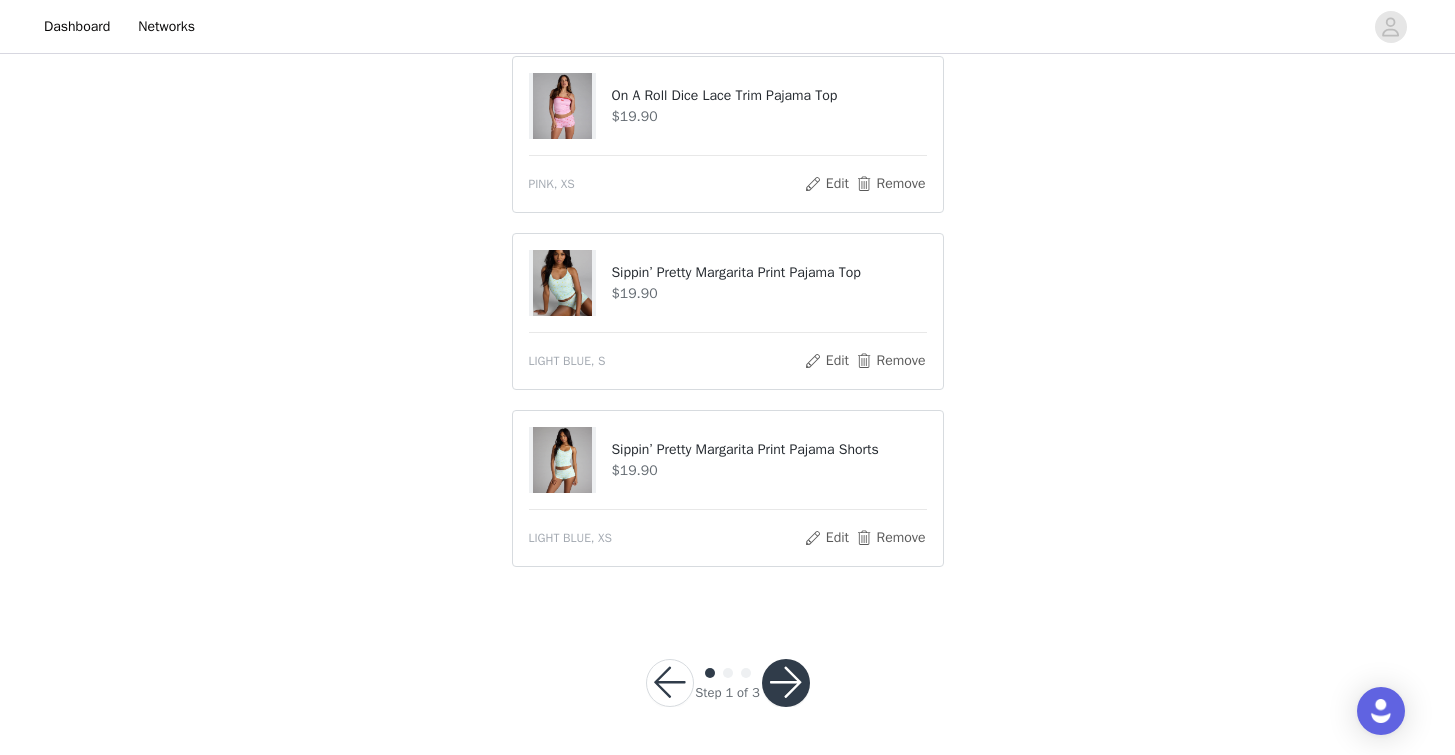 click at bounding box center (786, 683) 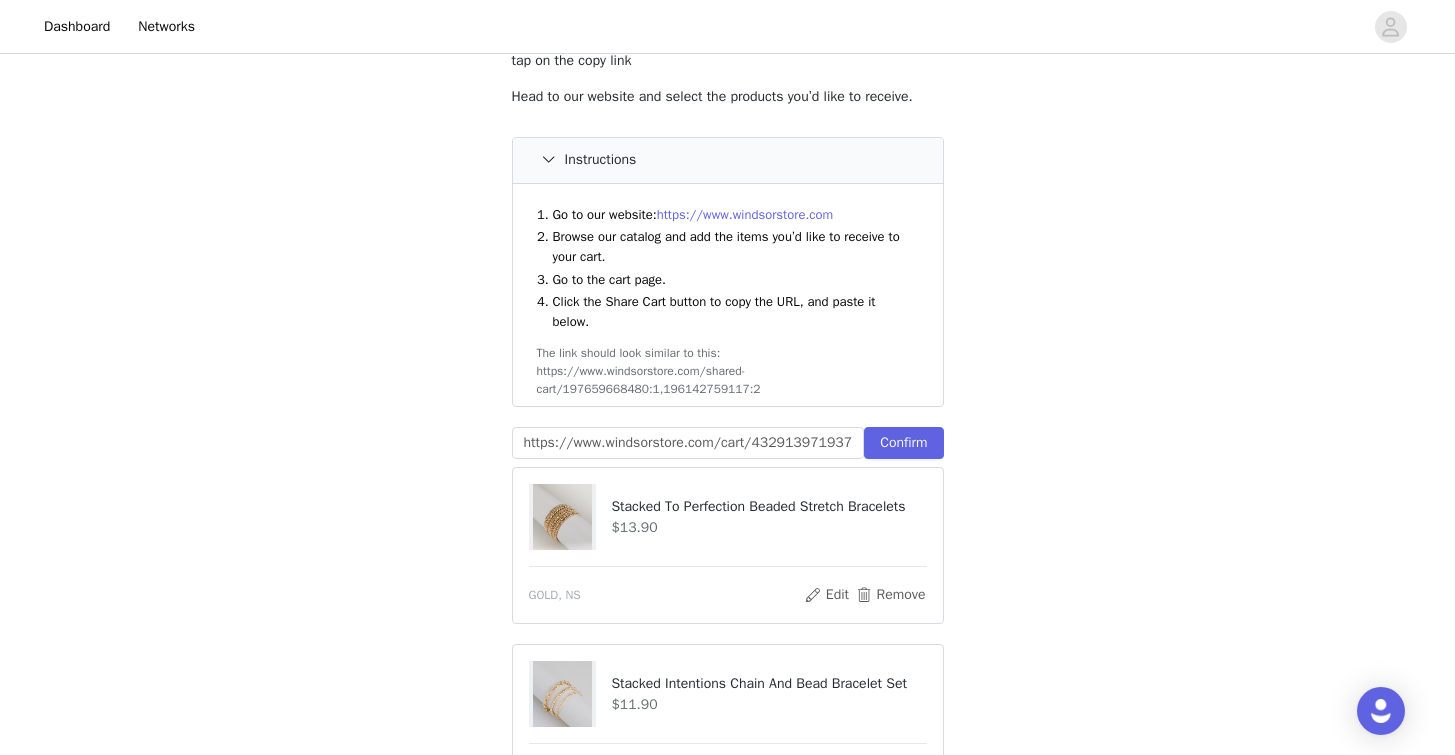 scroll, scrollTop: 293, scrollLeft: 0, axis: vertical 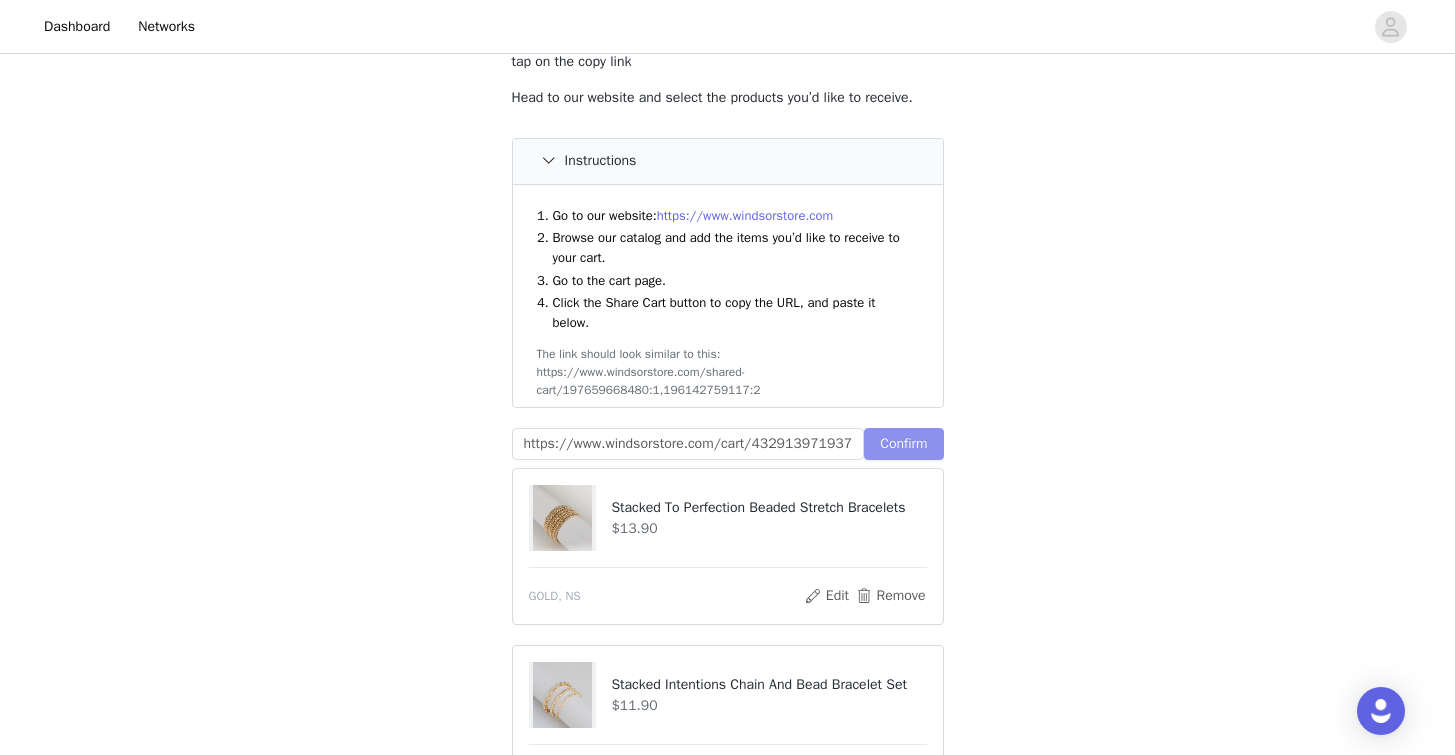 click on "Confirm" at bounding box center (903, 444) 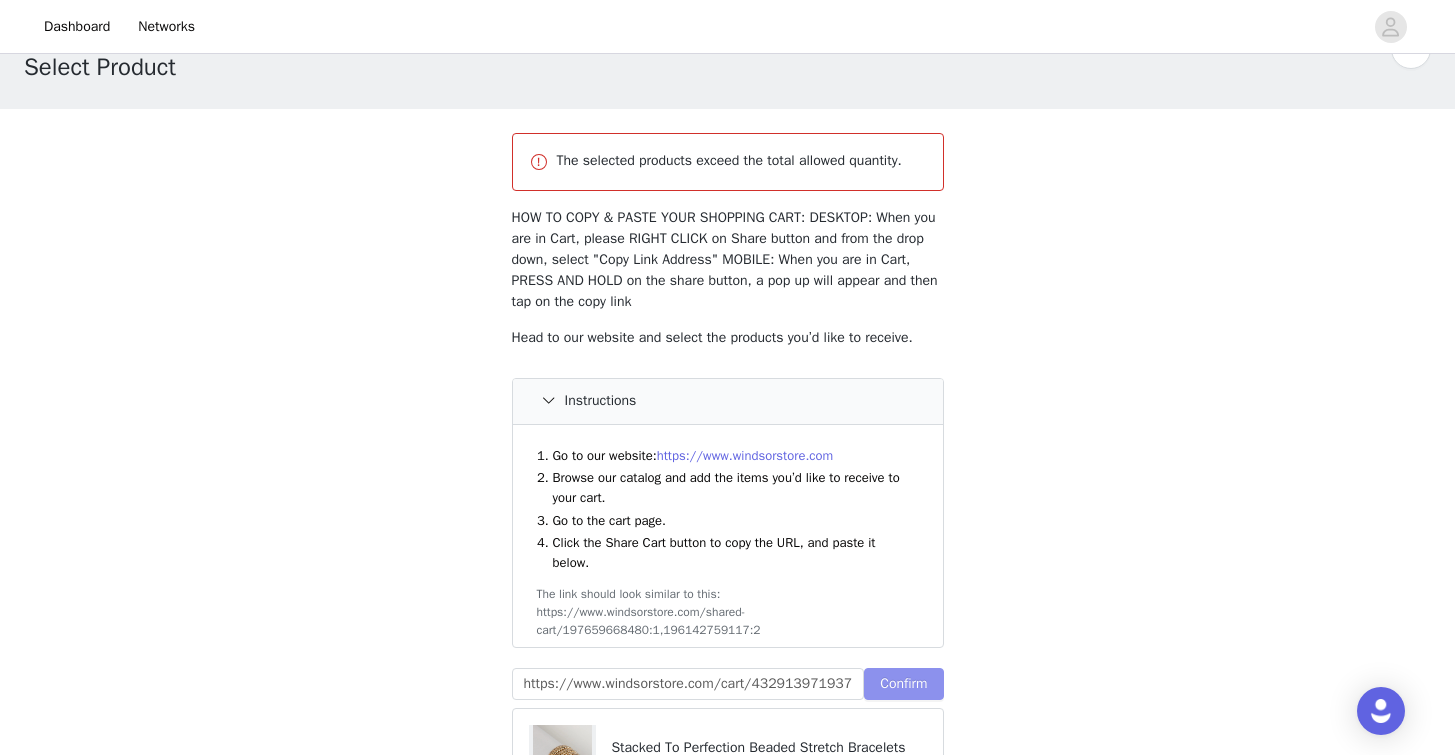 scroll, scrollTop: 0, scrollLeft: 0, axis: both 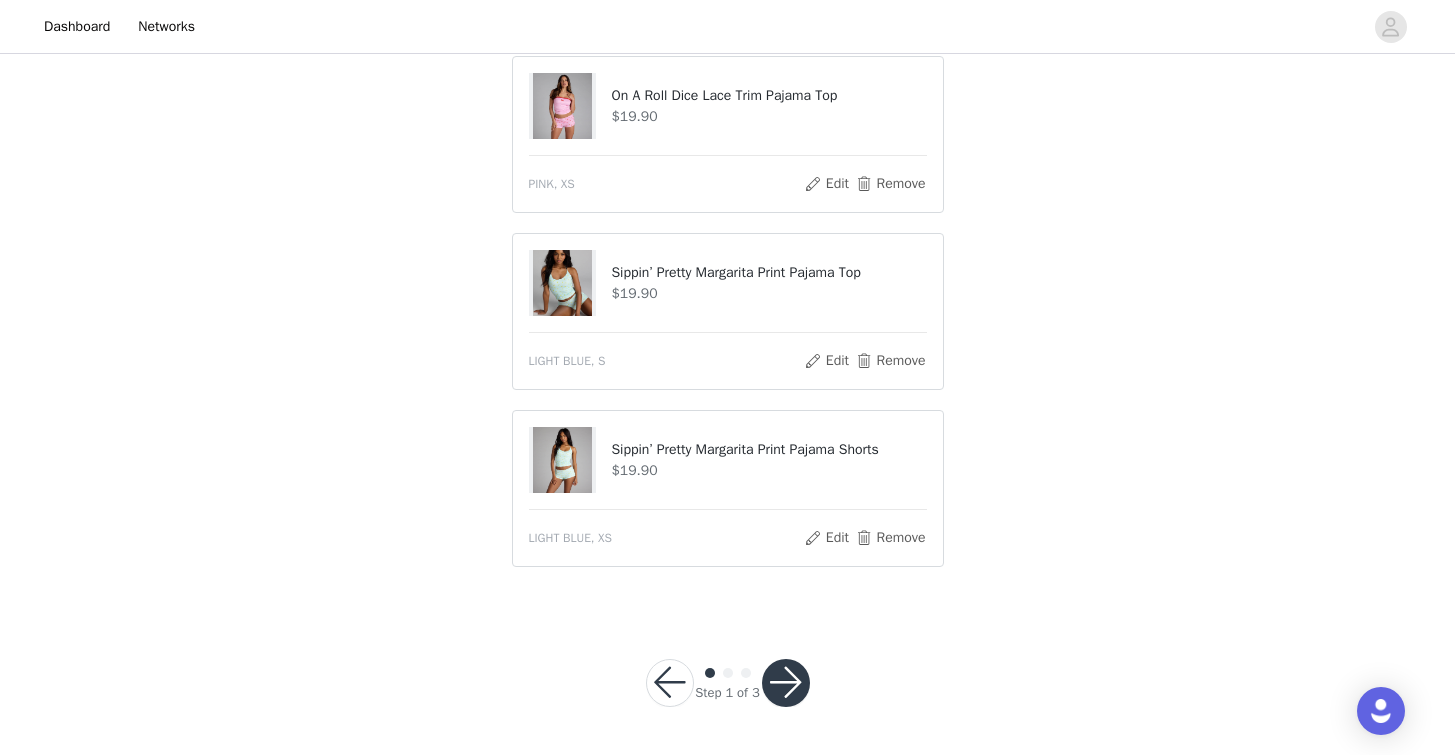 click at bounding box center (670, 683) 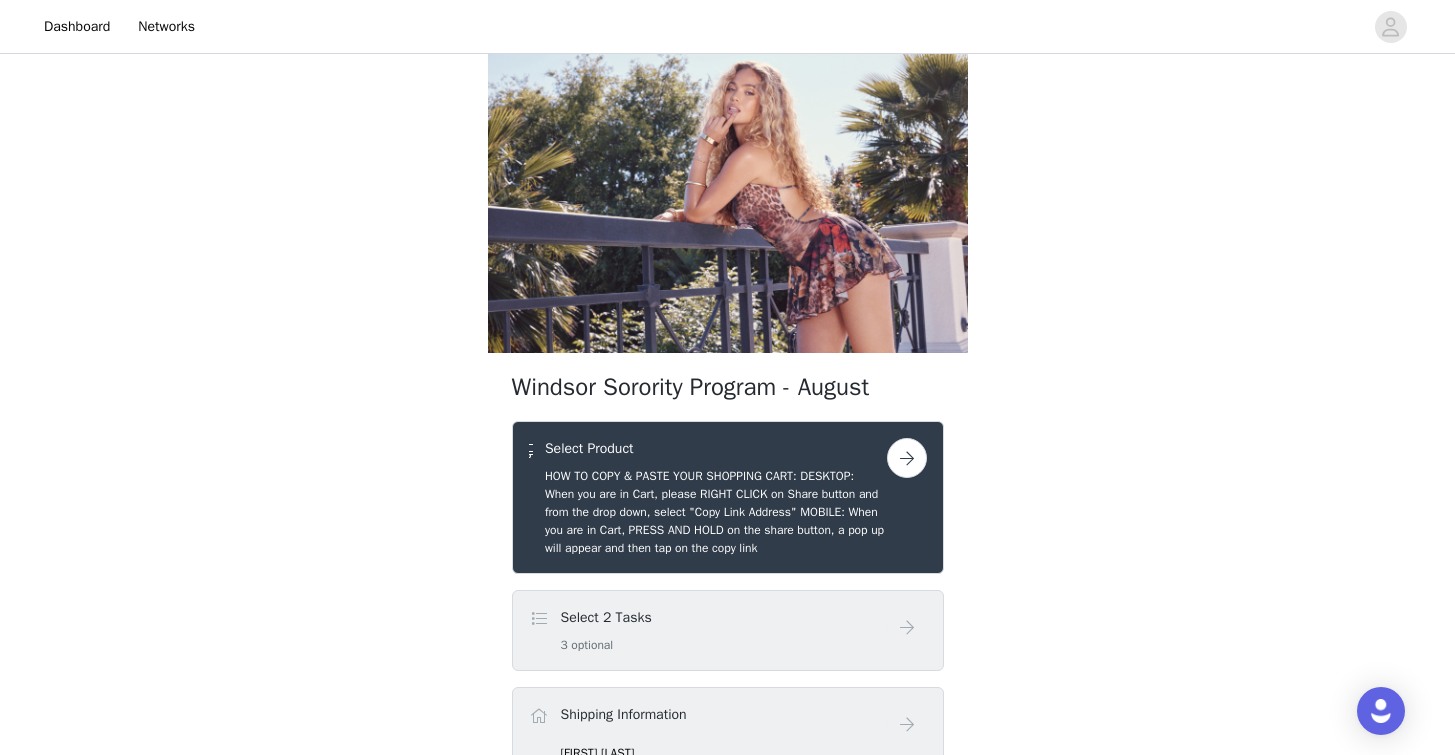 scroll, scrollTop: 35, scrollLeft: 0, axis: vertical 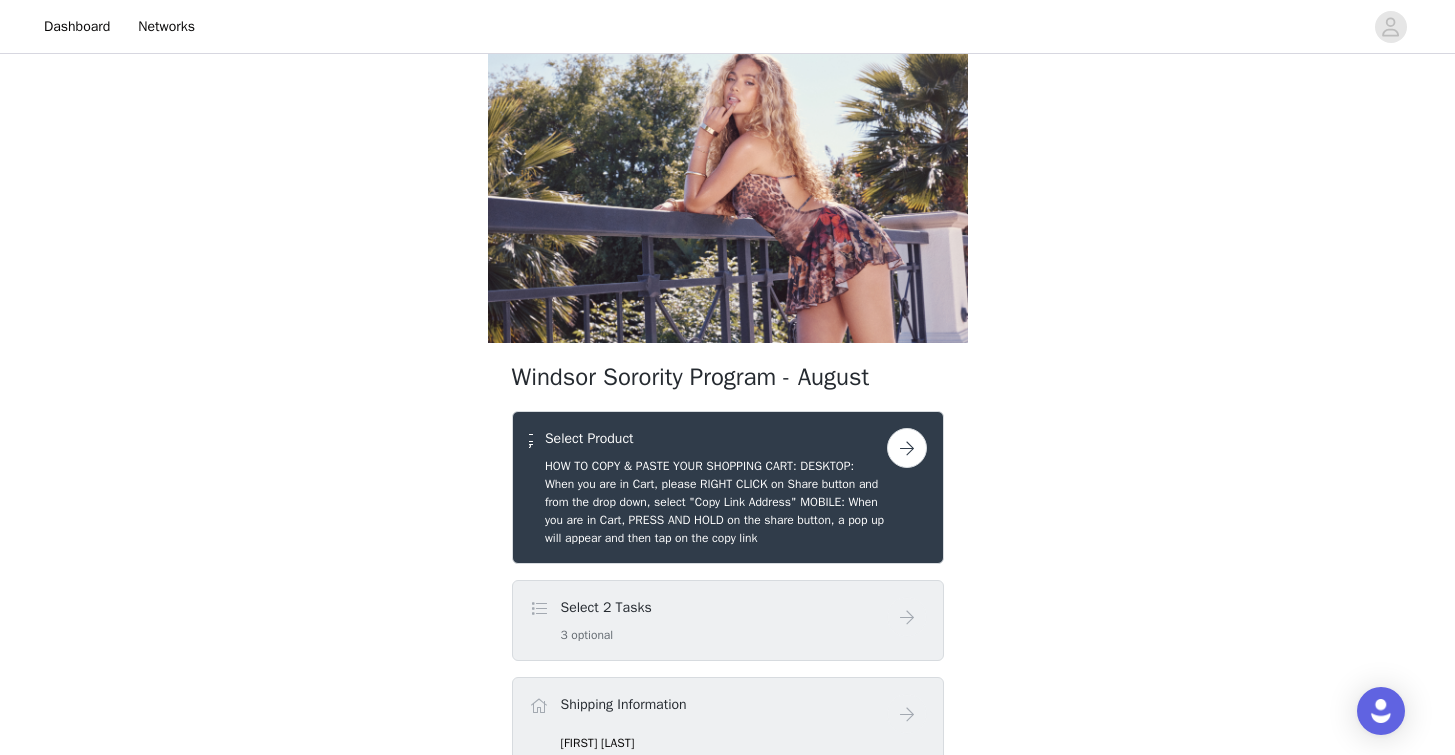 click on "Select Product   HOW TO COPY & PASTE YOUR SHOPPING CART: DESKTOP: When you are in Cart, please RIGHT CLICK on Share button and from the drop down, select "Copy Link Address" MOBILE: When you are in Cart, PRESS AND HOLD on the share button, a pop up will appear and then tap on the copy link" at bounding box center [728, 487] 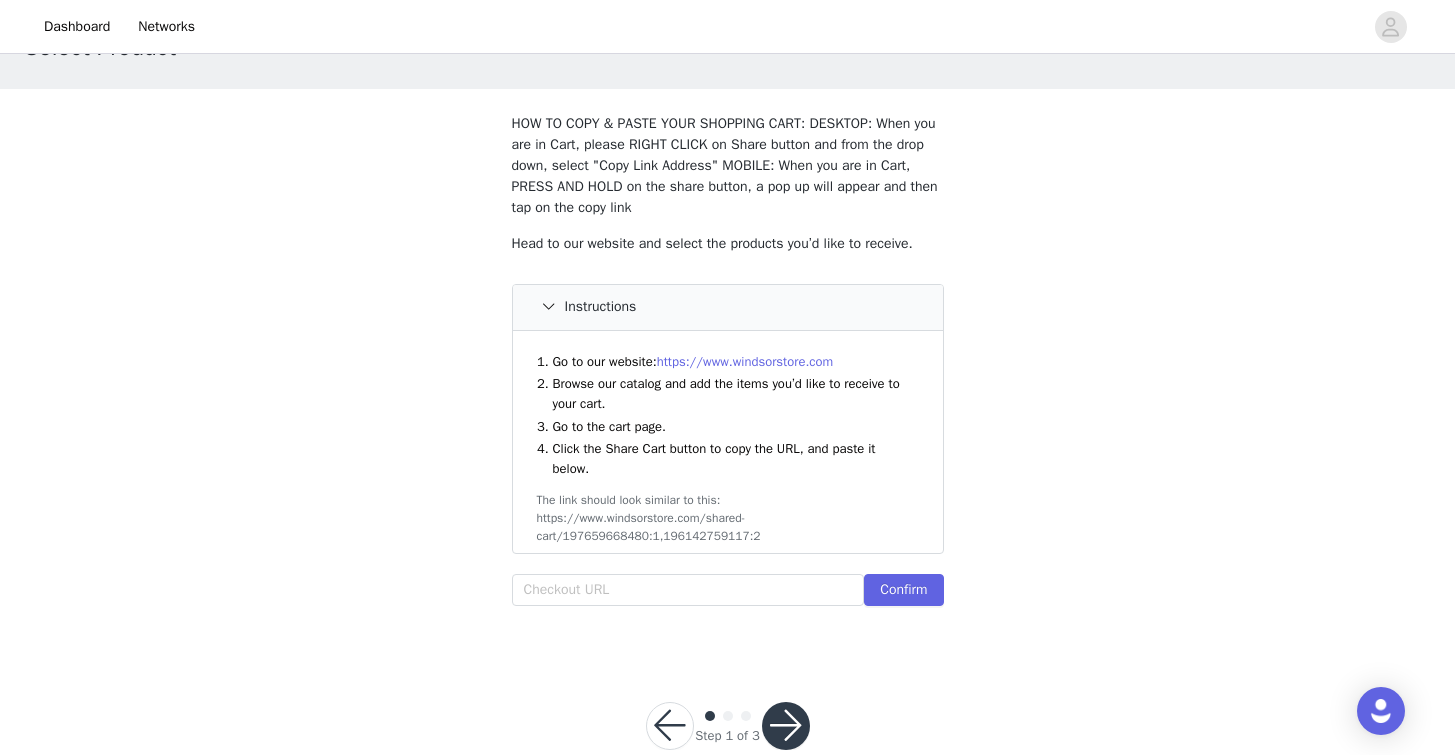 scroll, scrollTop: 75, scrollLeft: 0, axis: vertical 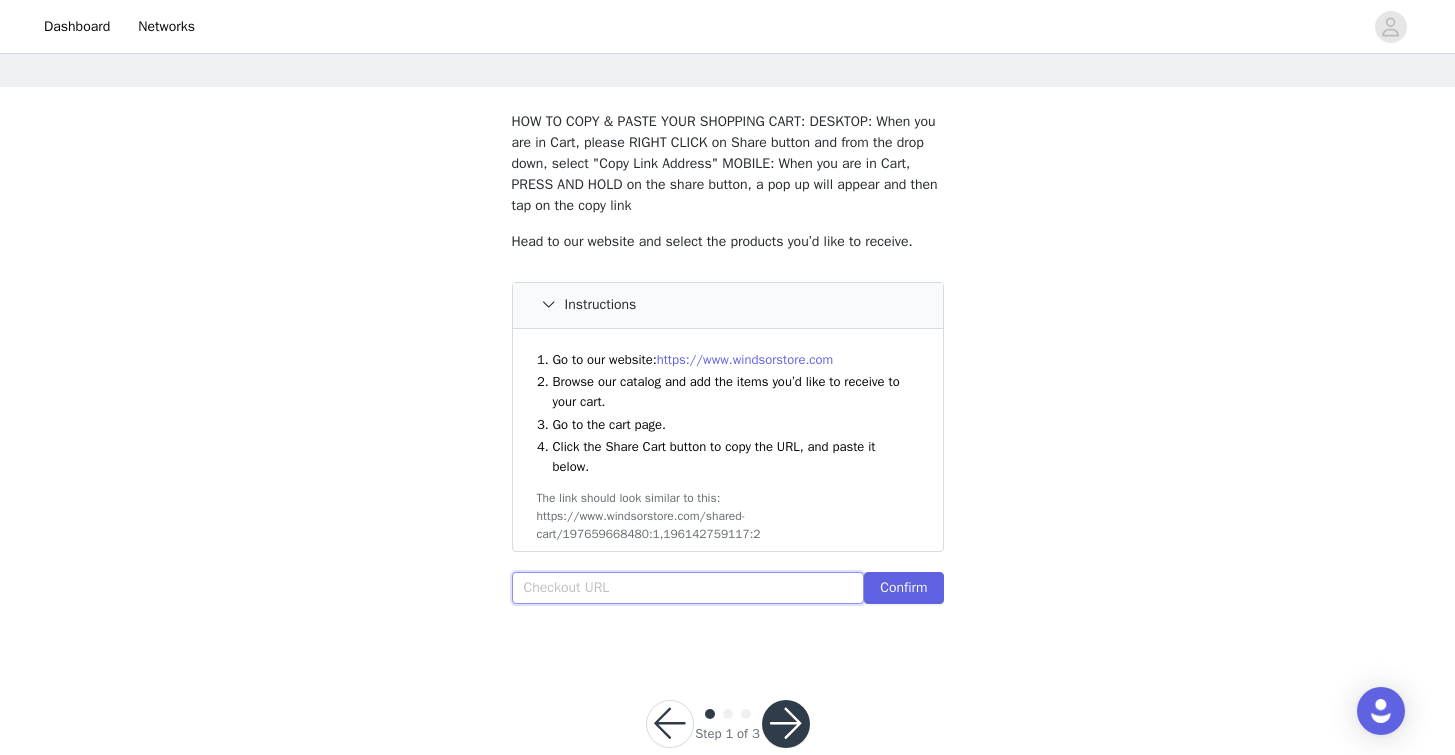 click at bounding box center (688, 588) 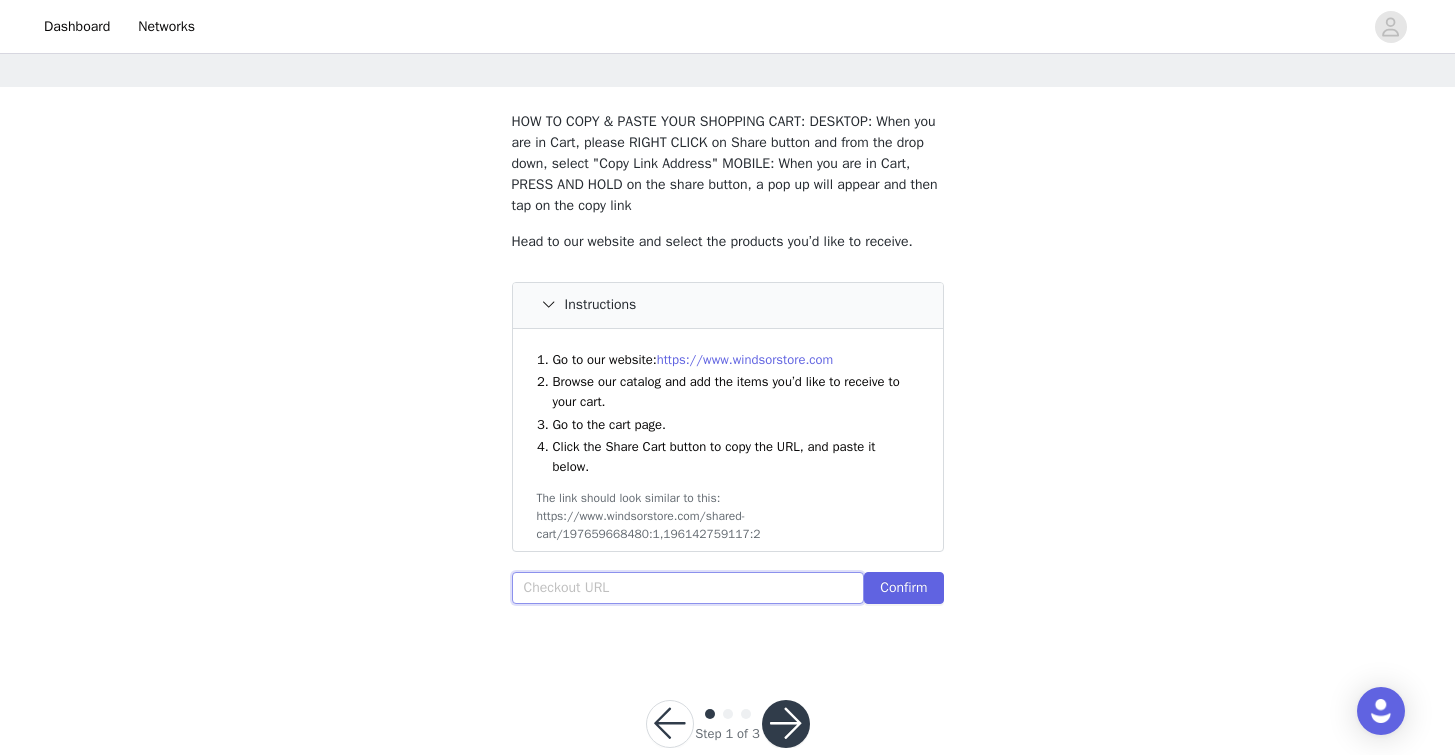 paste on "https://www.windsorstore.com/cart/43291397193779:1,43291401814067:1,43466361438259:1,43467375411251:1,43260977512499:1,43374942945331:1,43228427714611:1,43231115345971:1,43231116460083:1,43292763488307:1,43292759261235:1" 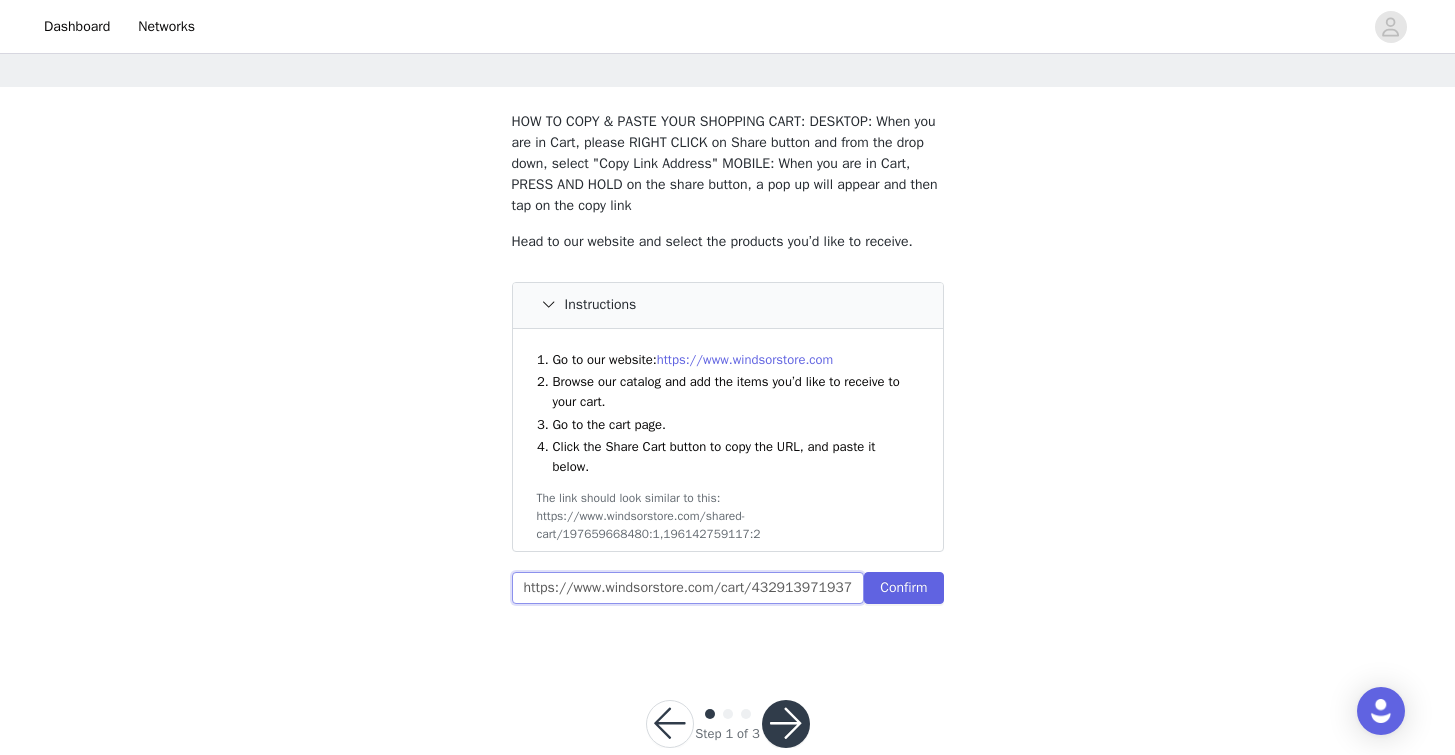 scroll, scrollTop: 0, scrollLeft: 1418, axis: horizontal 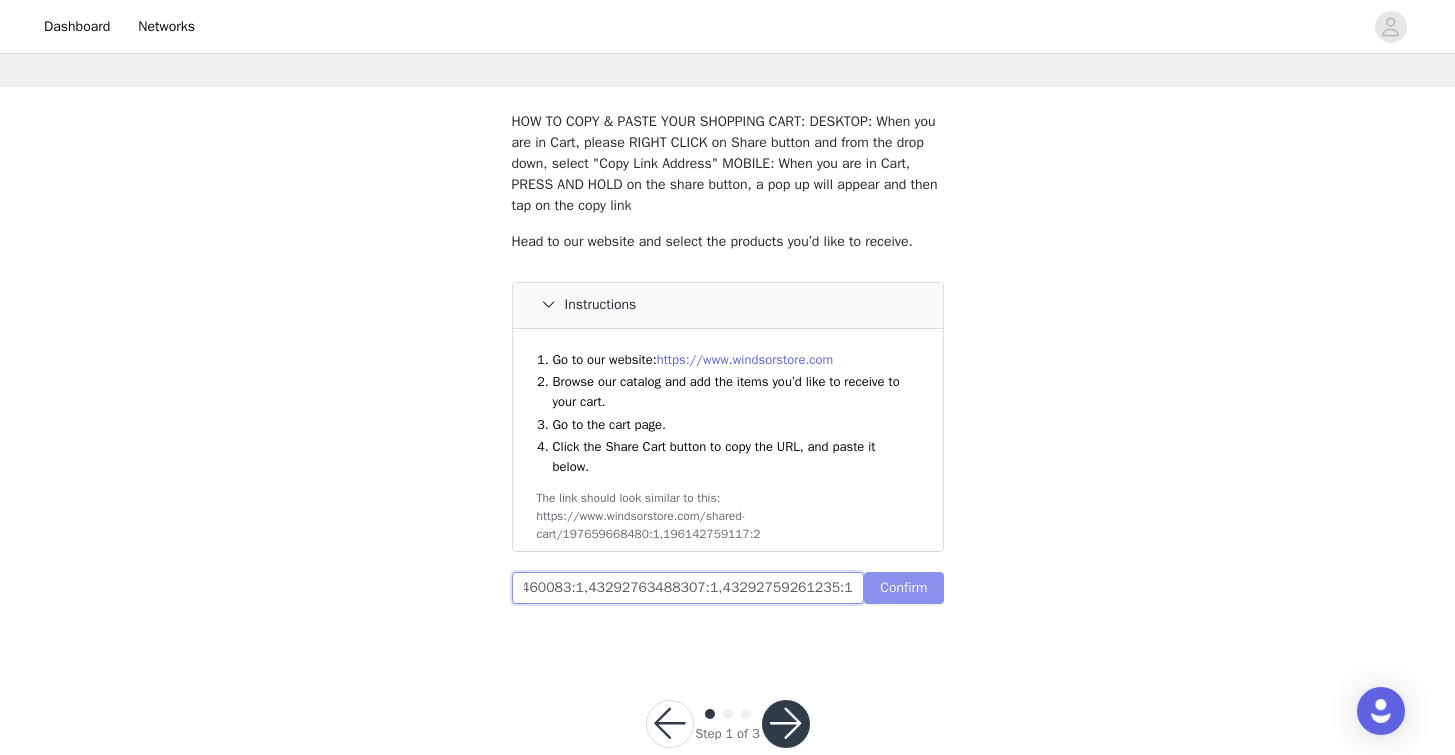 type on "https://www.windsorstore.com/cart/43291397193779:1,43291401814067:1,43466361438259:1,43467375411251:1,43260977512499:1,43374942945331:1,43228427714611:1,43231115345971:1,43231116460083:1,43292763488307:1,43292759261235:1" 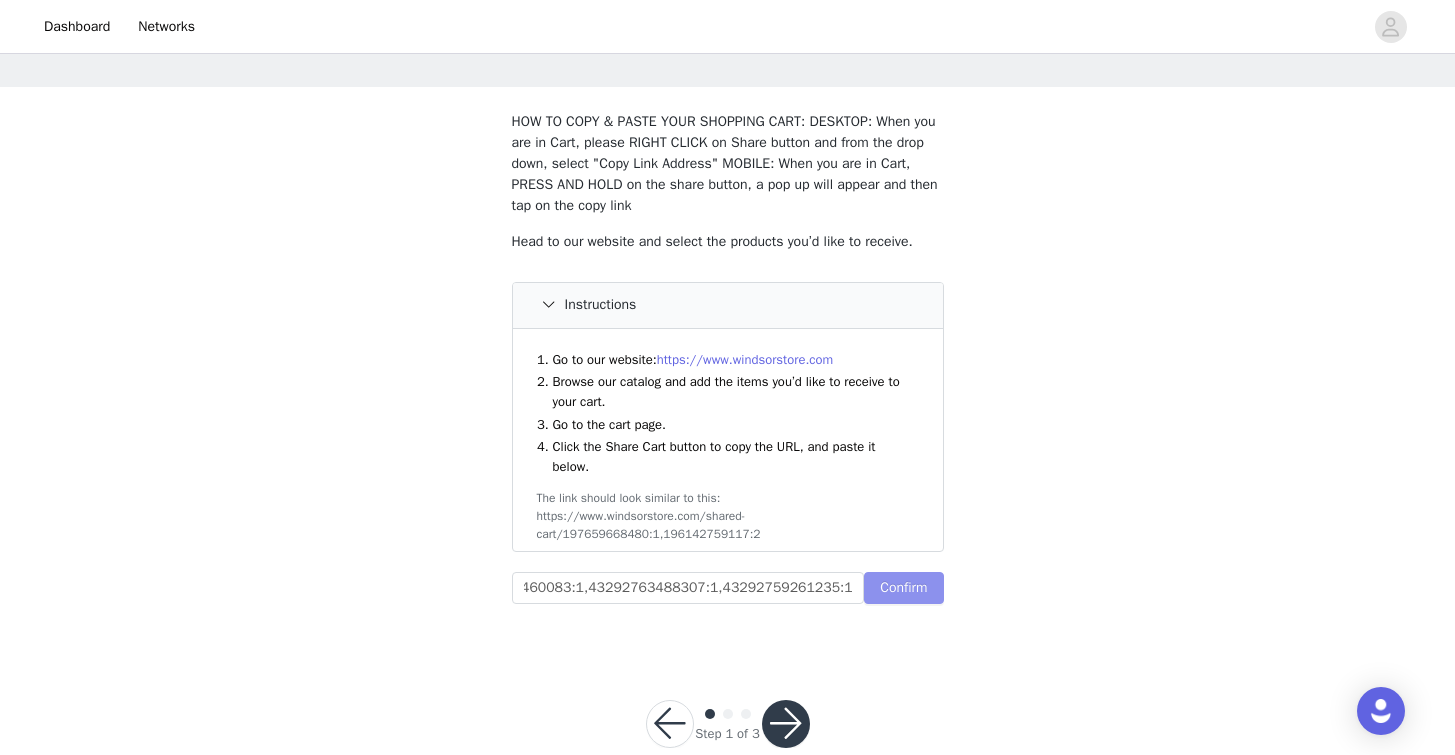 scroll, scrollTop: 0, scrollLeft: 0, axis: both 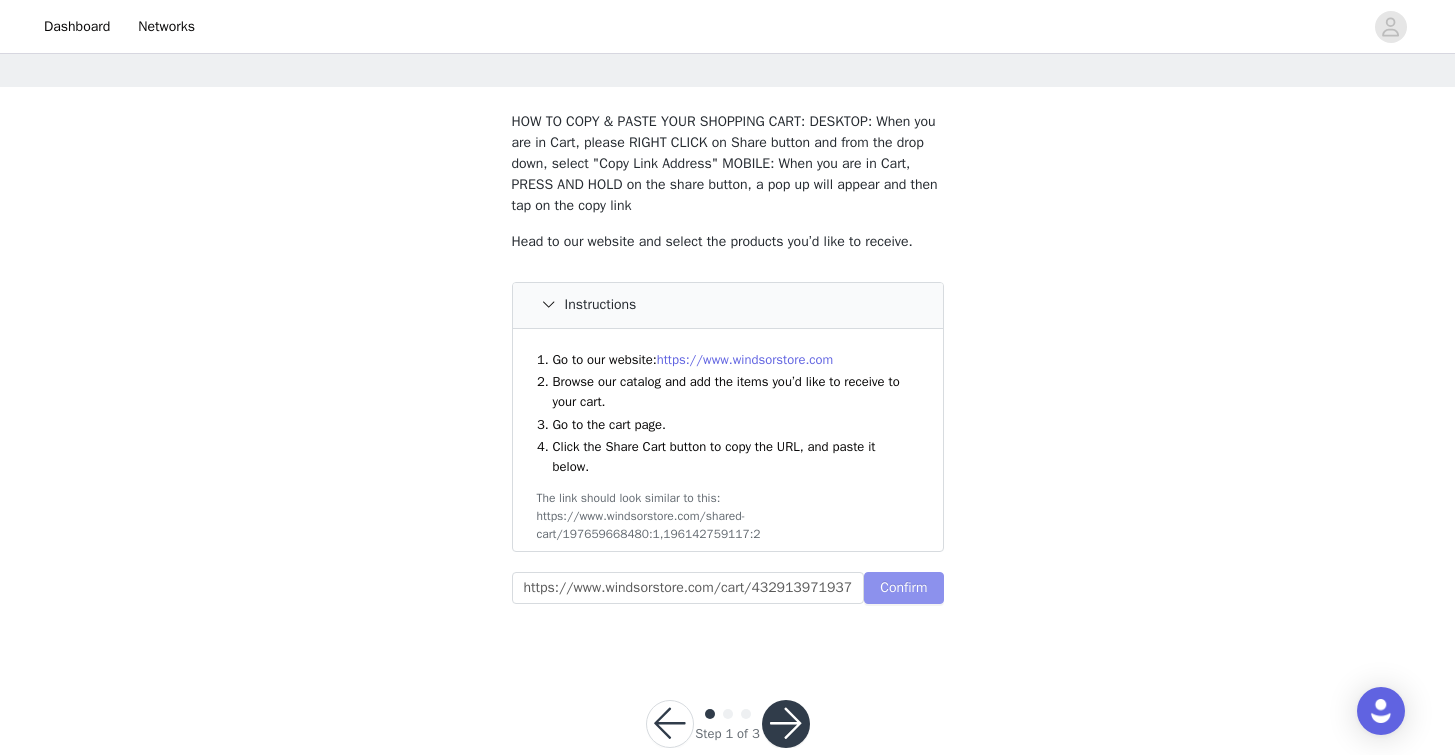 click on "Confirm" at bounding box center (903, 588) 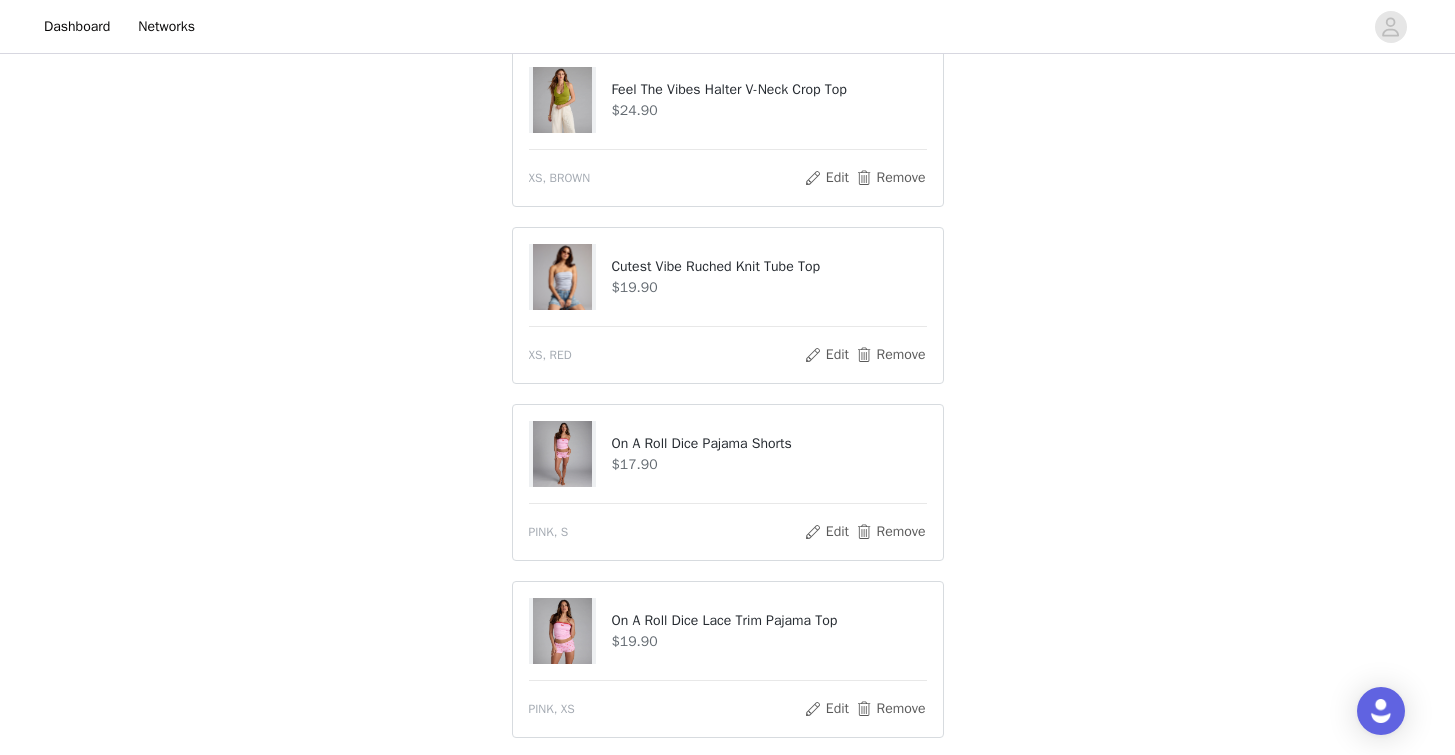 scroll, scrollTop: 2047, scrollLeft: 0, axis: vertical 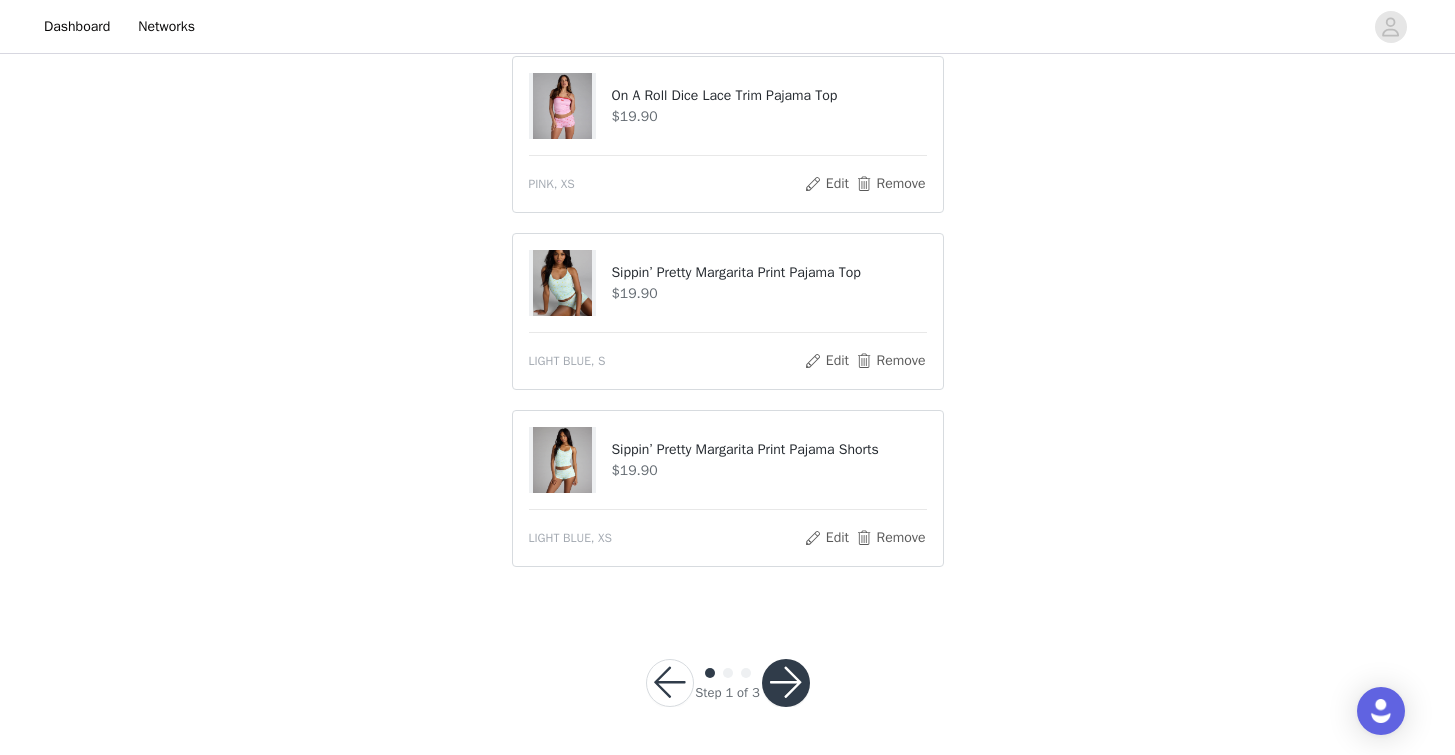 click at bounding box center (786, 683) 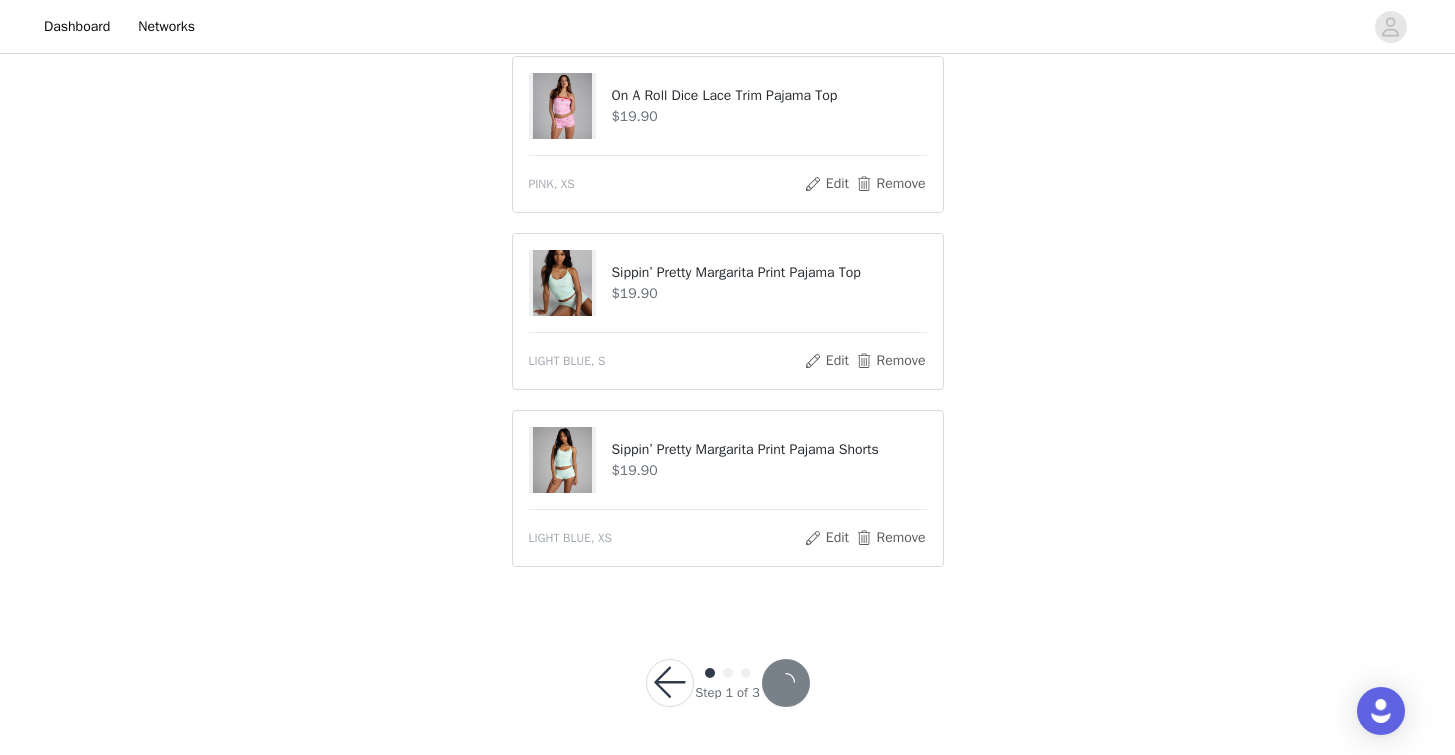 scroll, scrollTop: 2121, scrollLeft: 0, axis: vertical 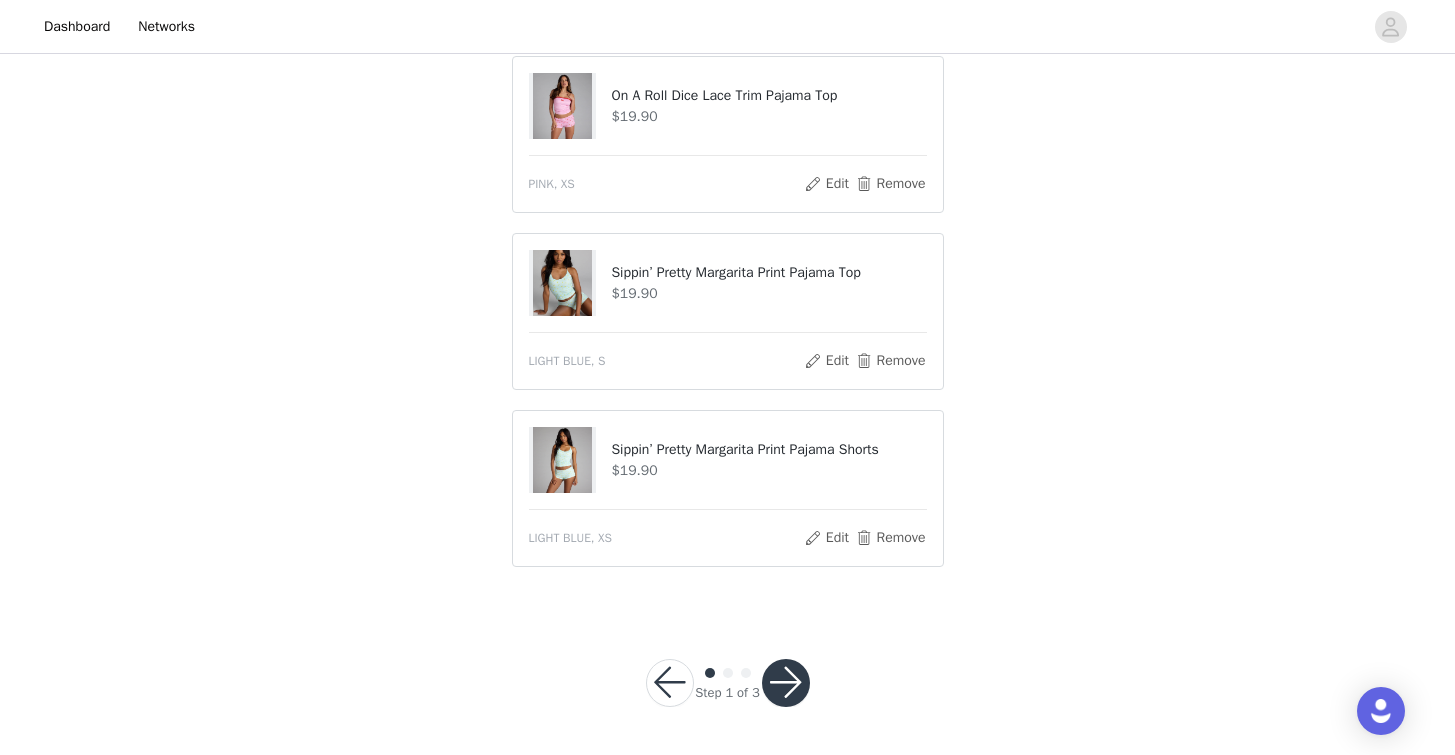 click at bounding box center (786, 683) 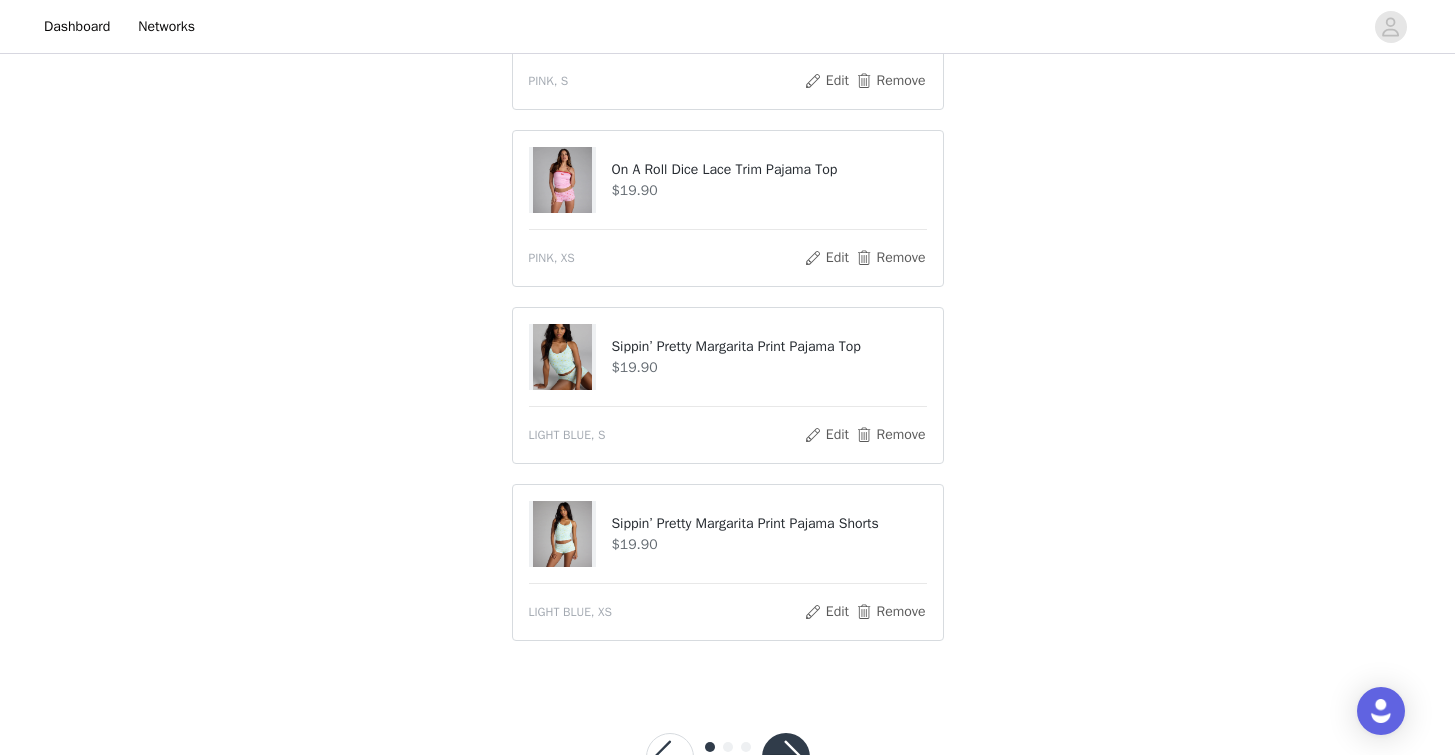 click at bounding box center [786, 757] 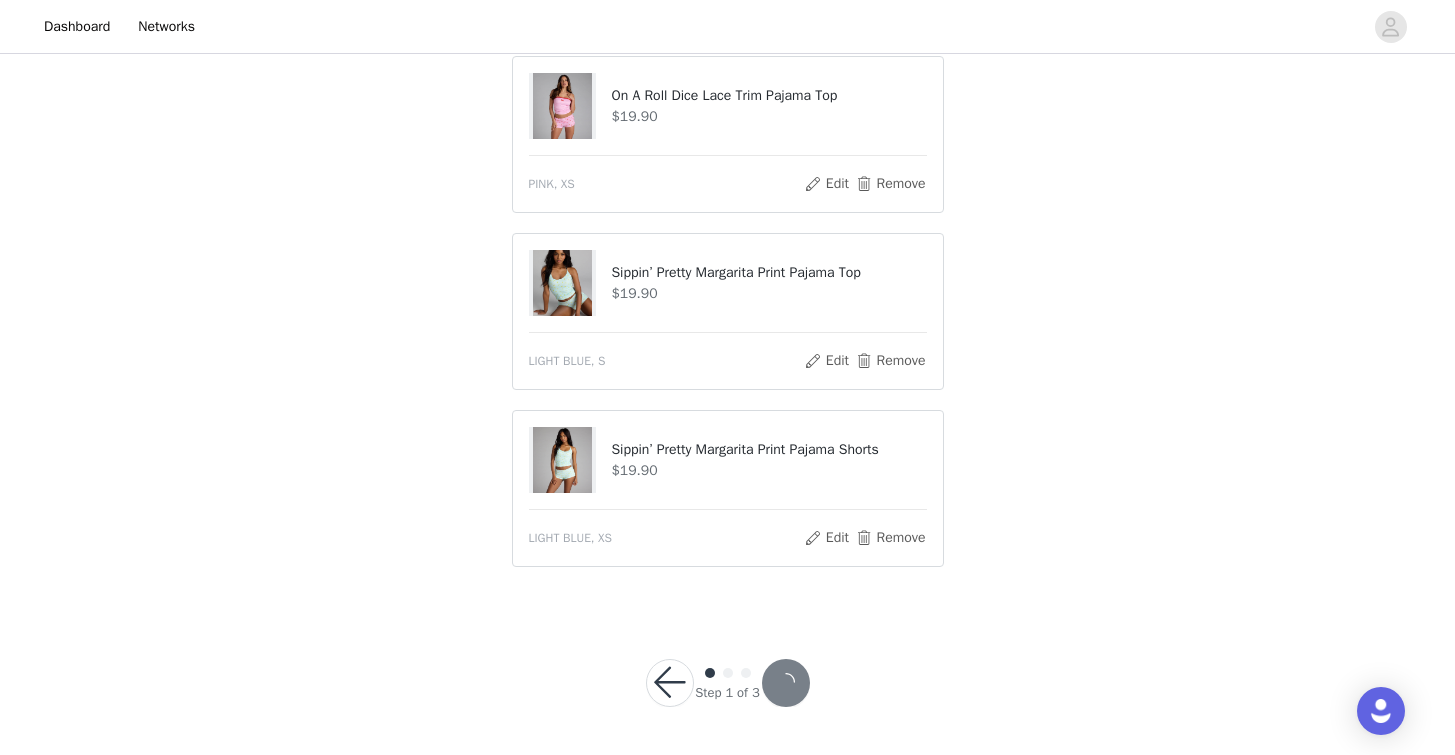 click at bounding box center [786, 683] 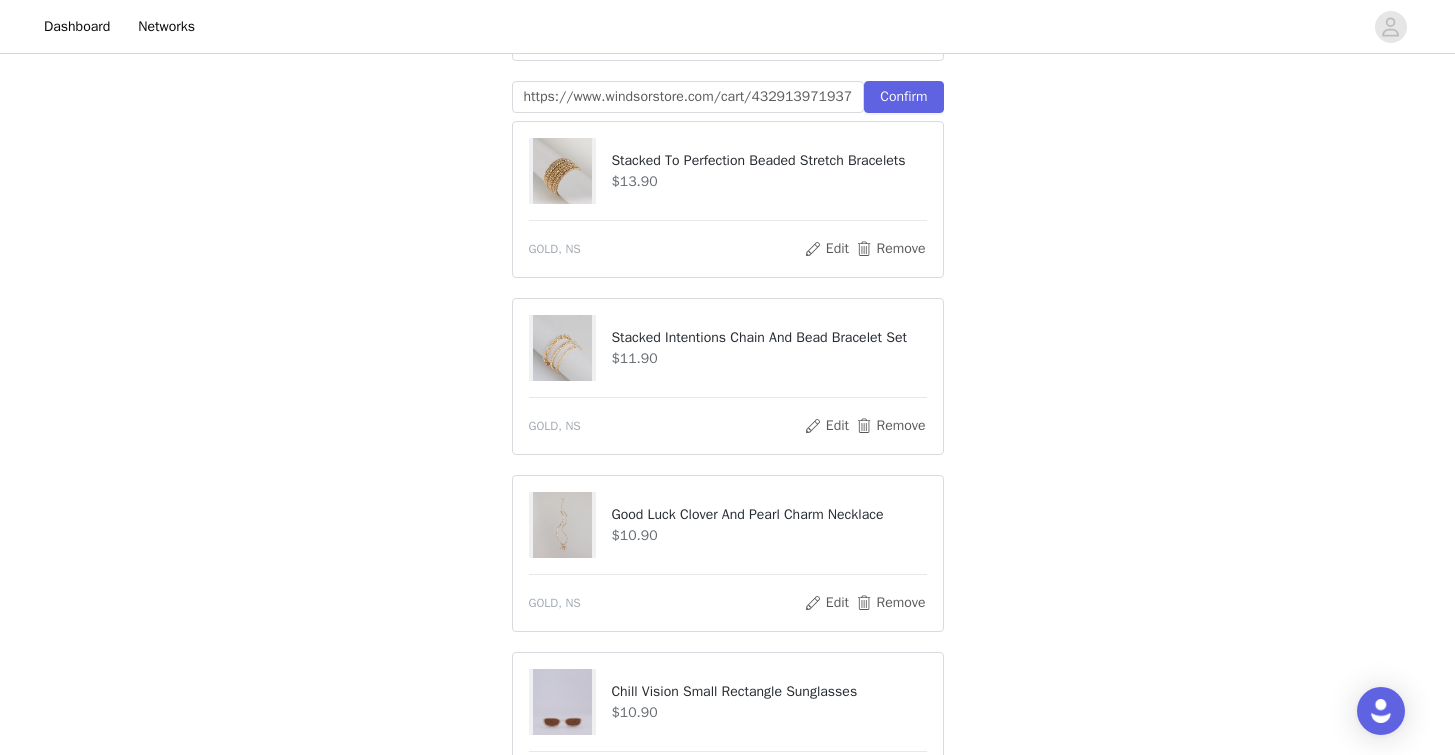 scroll, scrollTop: 639, scrollLeft: 0, axis: vertical 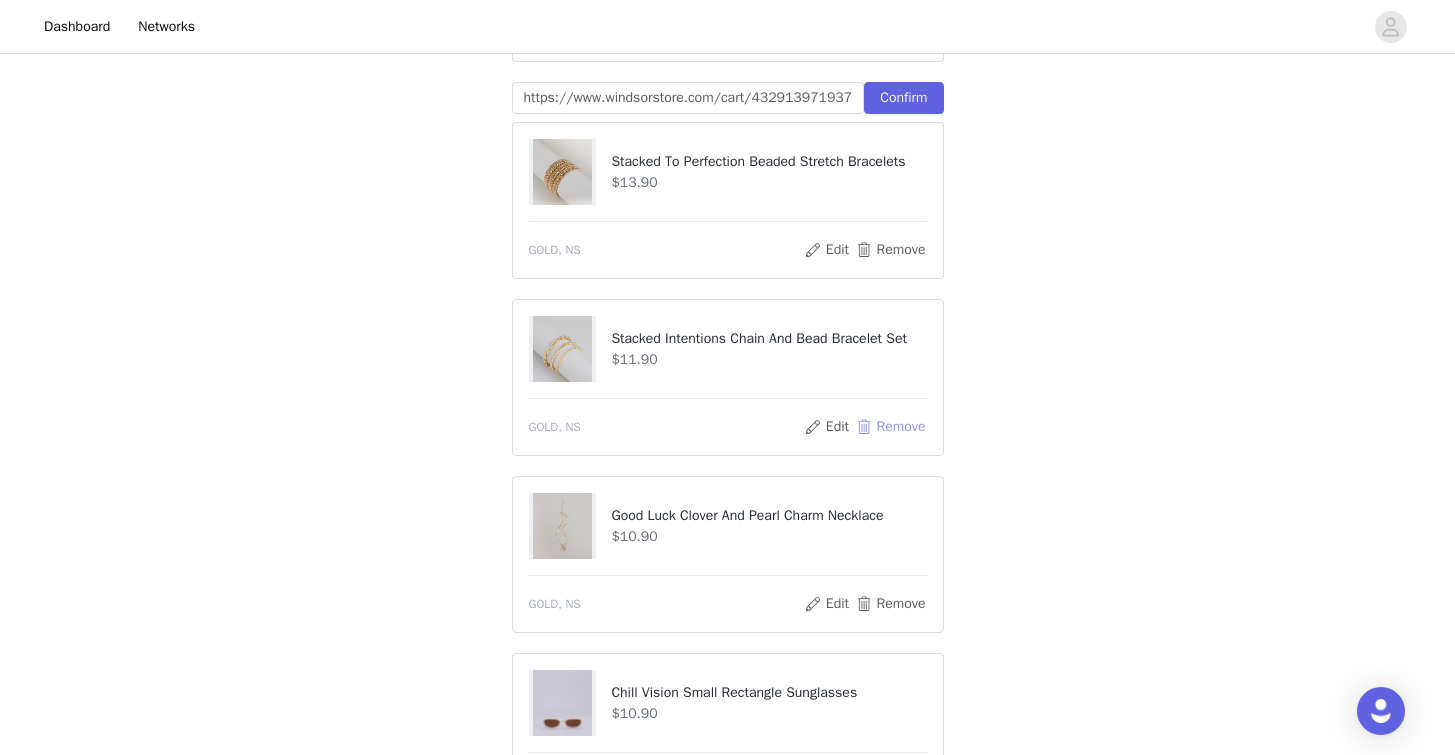 click on "Remove" at bounding box center [890, 427] 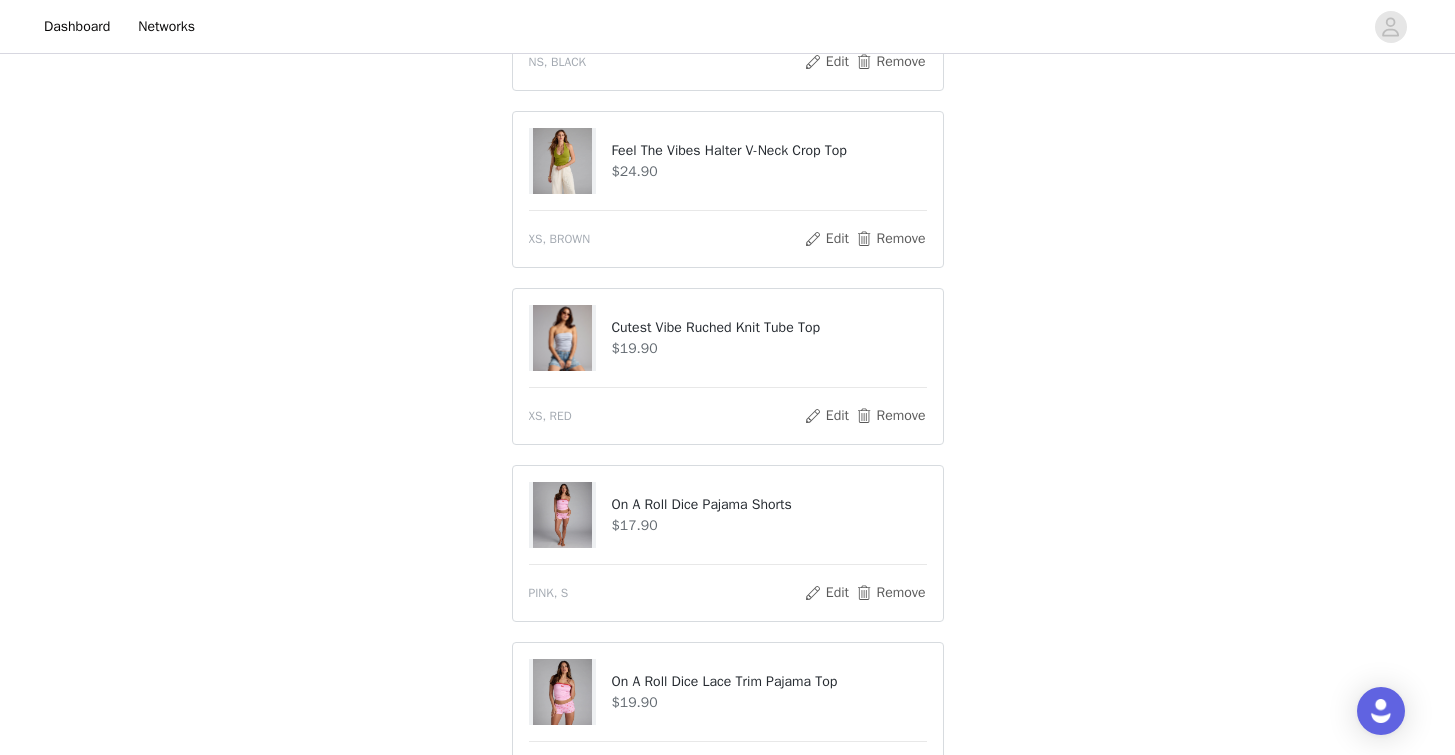 scroll, scrollTop: 1944, scrollLeft: 0, axis: vertical 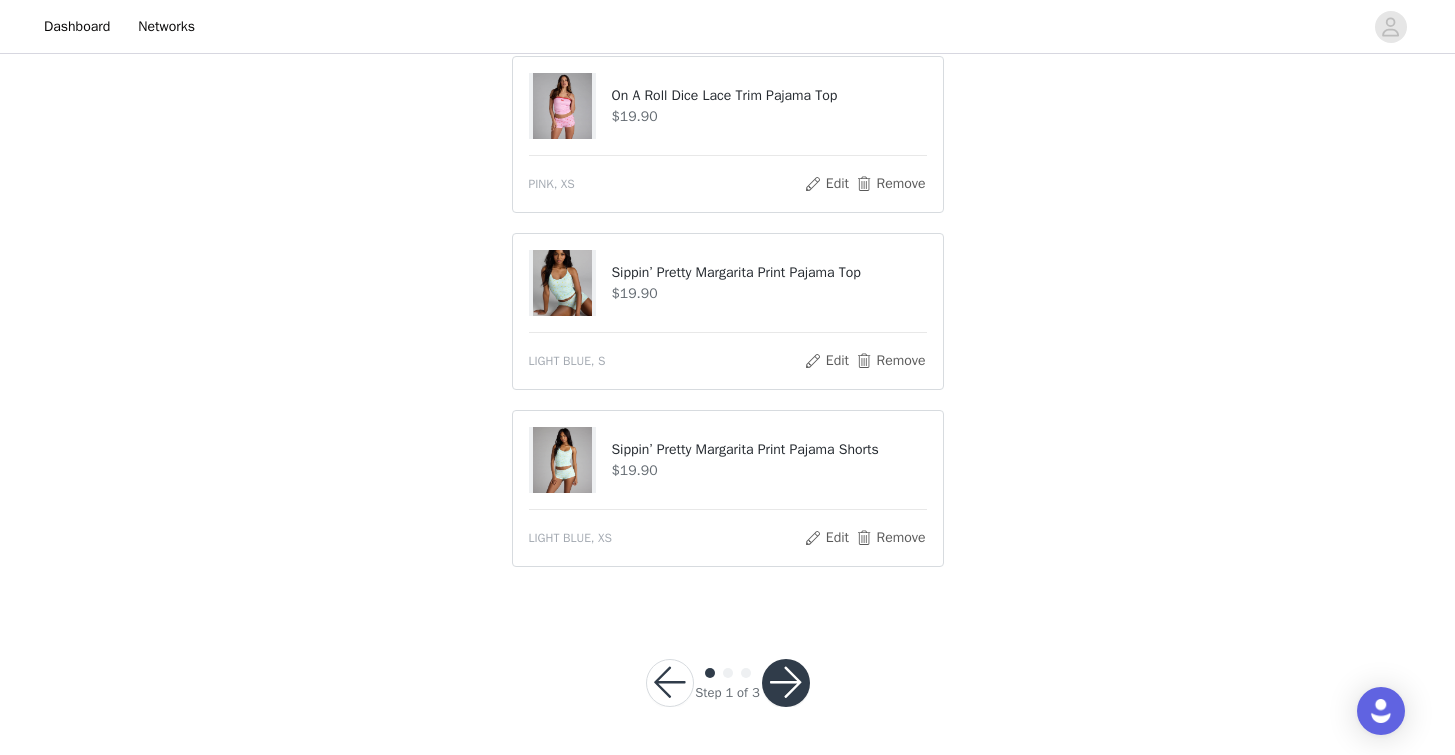 click at bounding box center (786, 683) 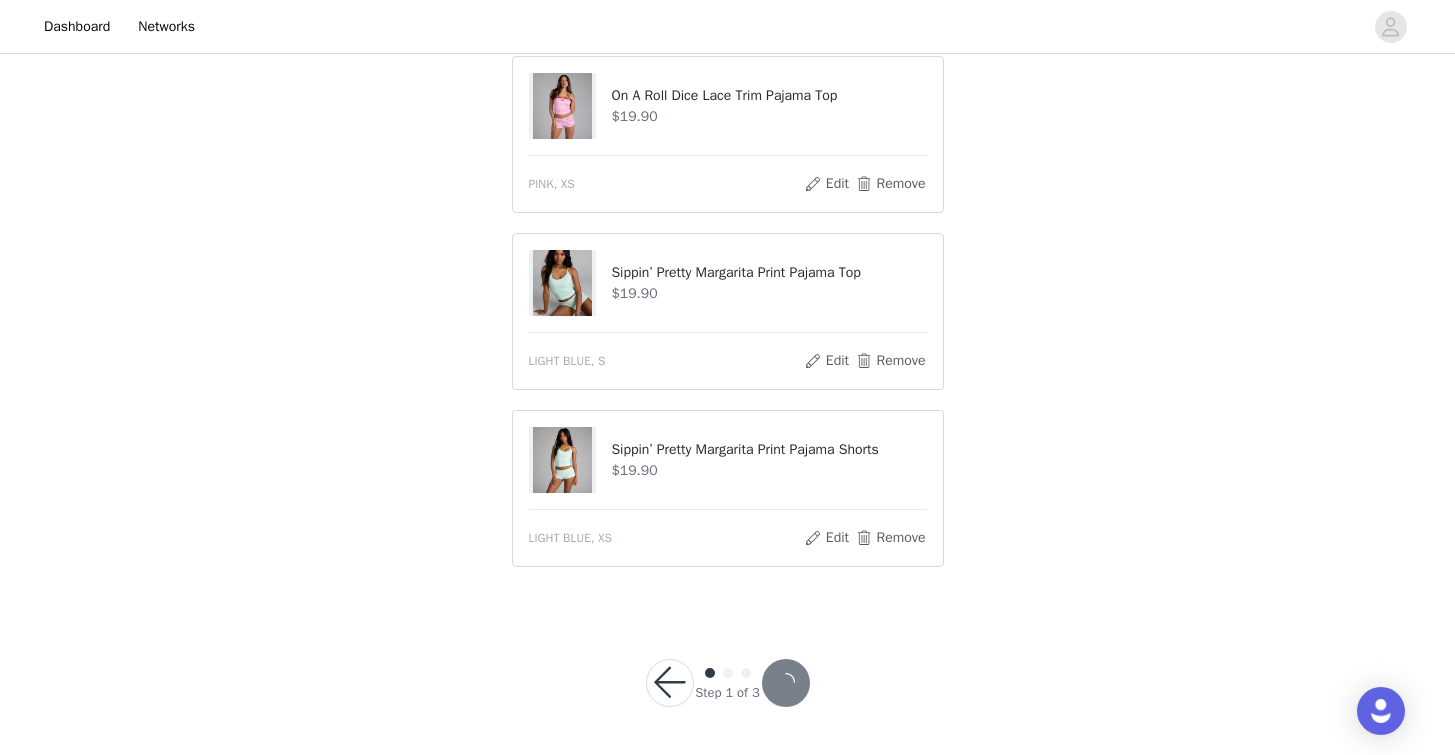 scroll, scrollTop: 1870, scrollLeft: 0, axis: vertical 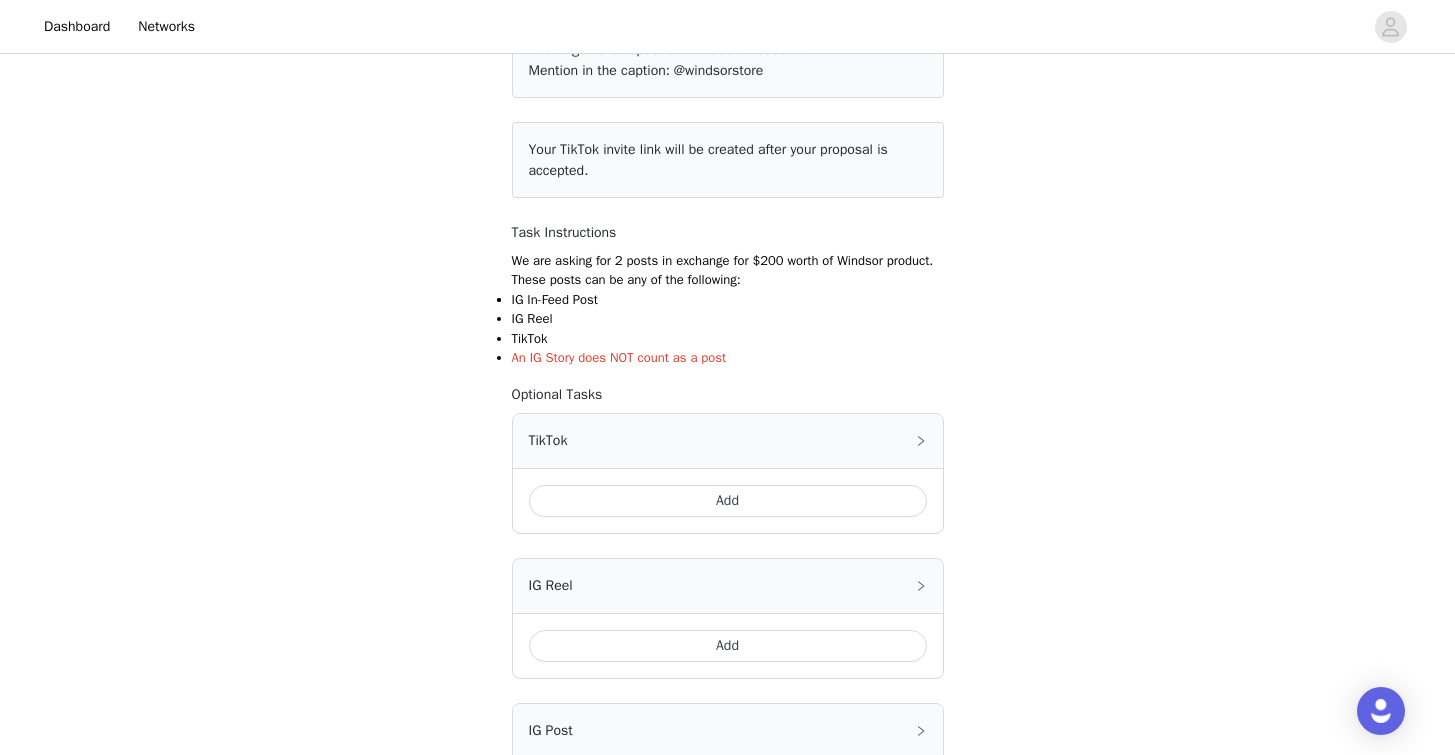 click on "Add" at bounding box center (728, 501) 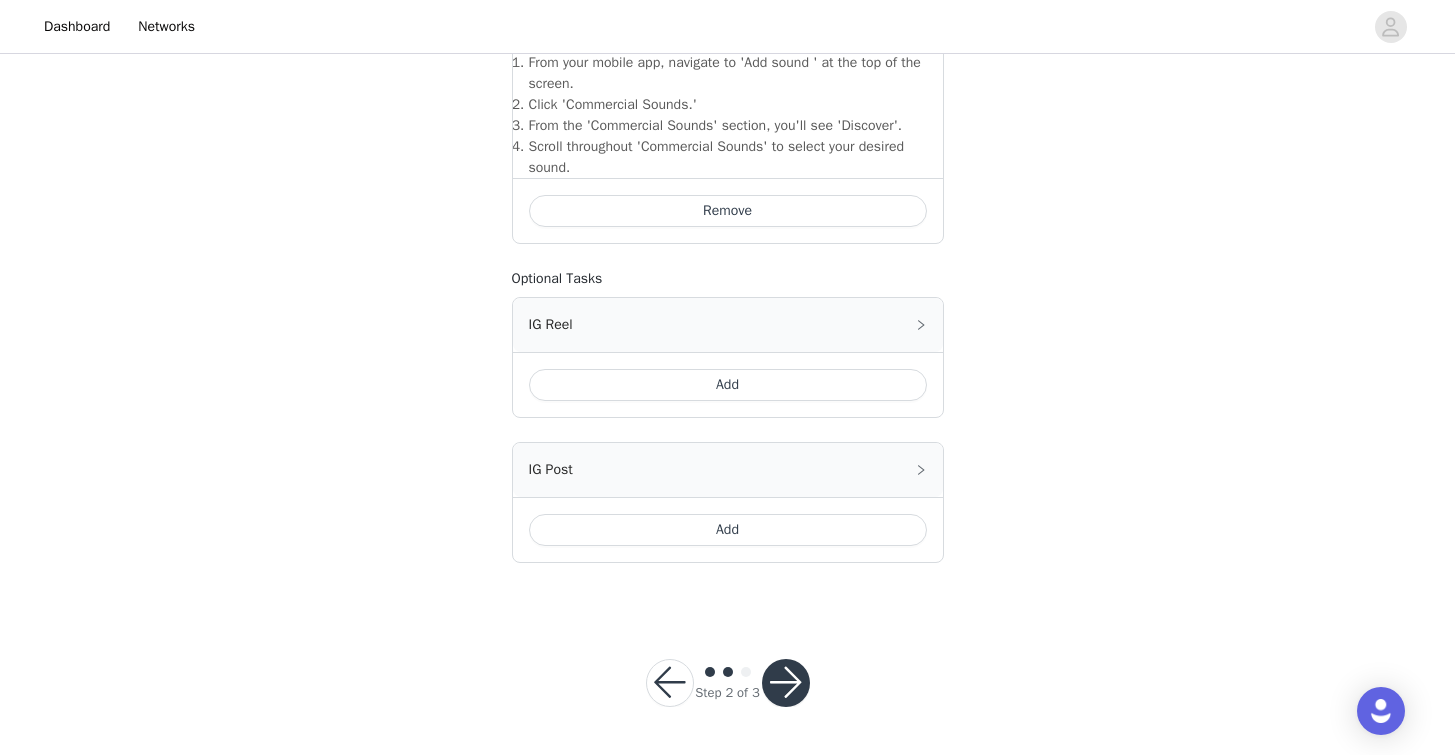 scroll, scrollTop: 788, scrollLeft: 0, axis: vertical 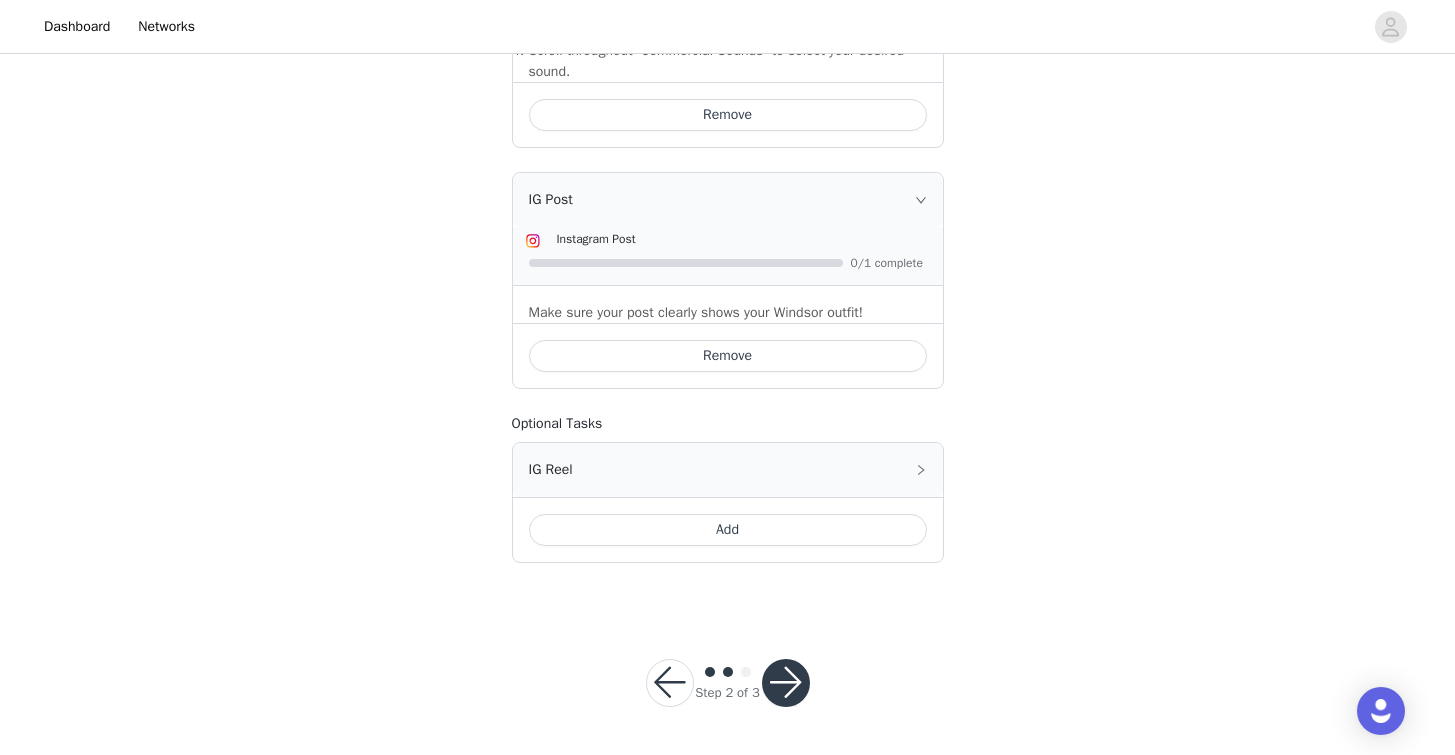 click at bounding box center [786, 683] 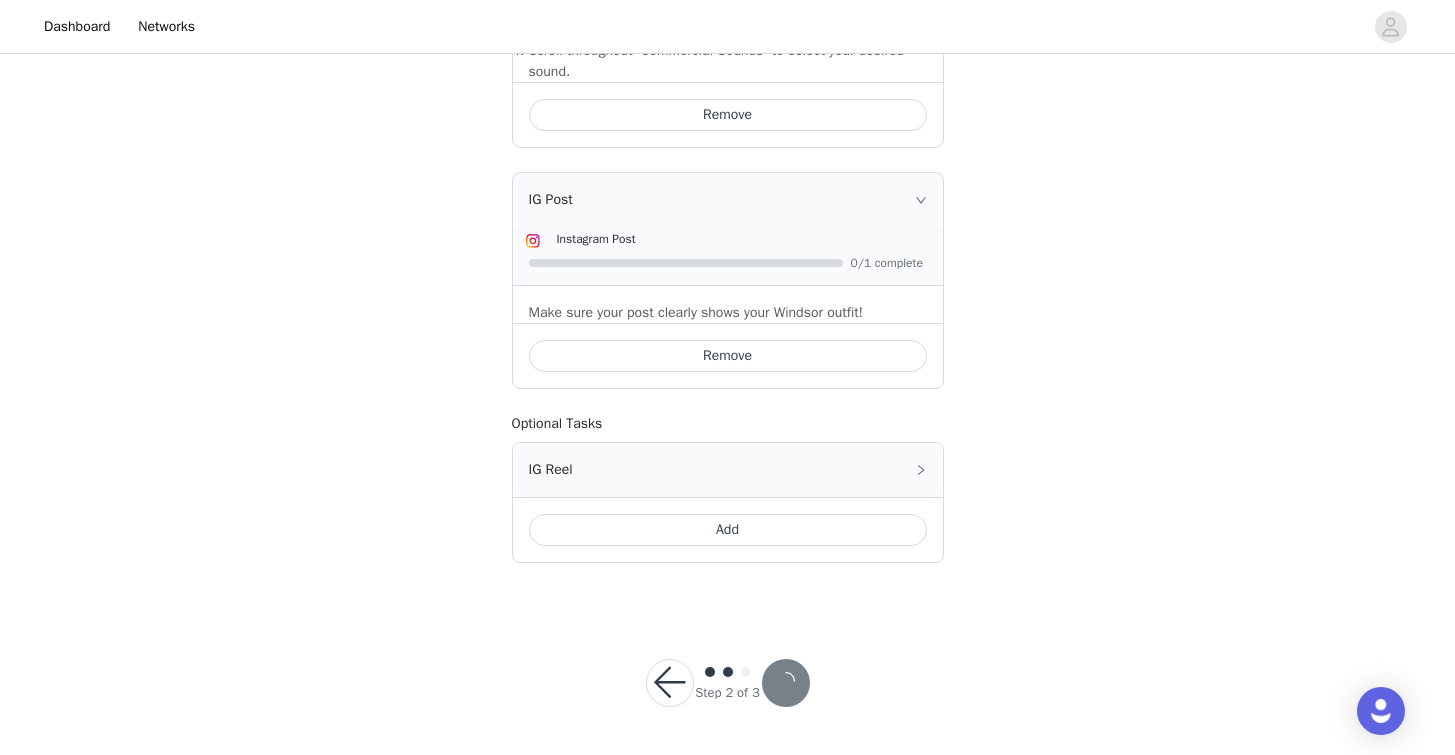 scroll, scrollTop: 0, scrollLeft: 0, axis: both 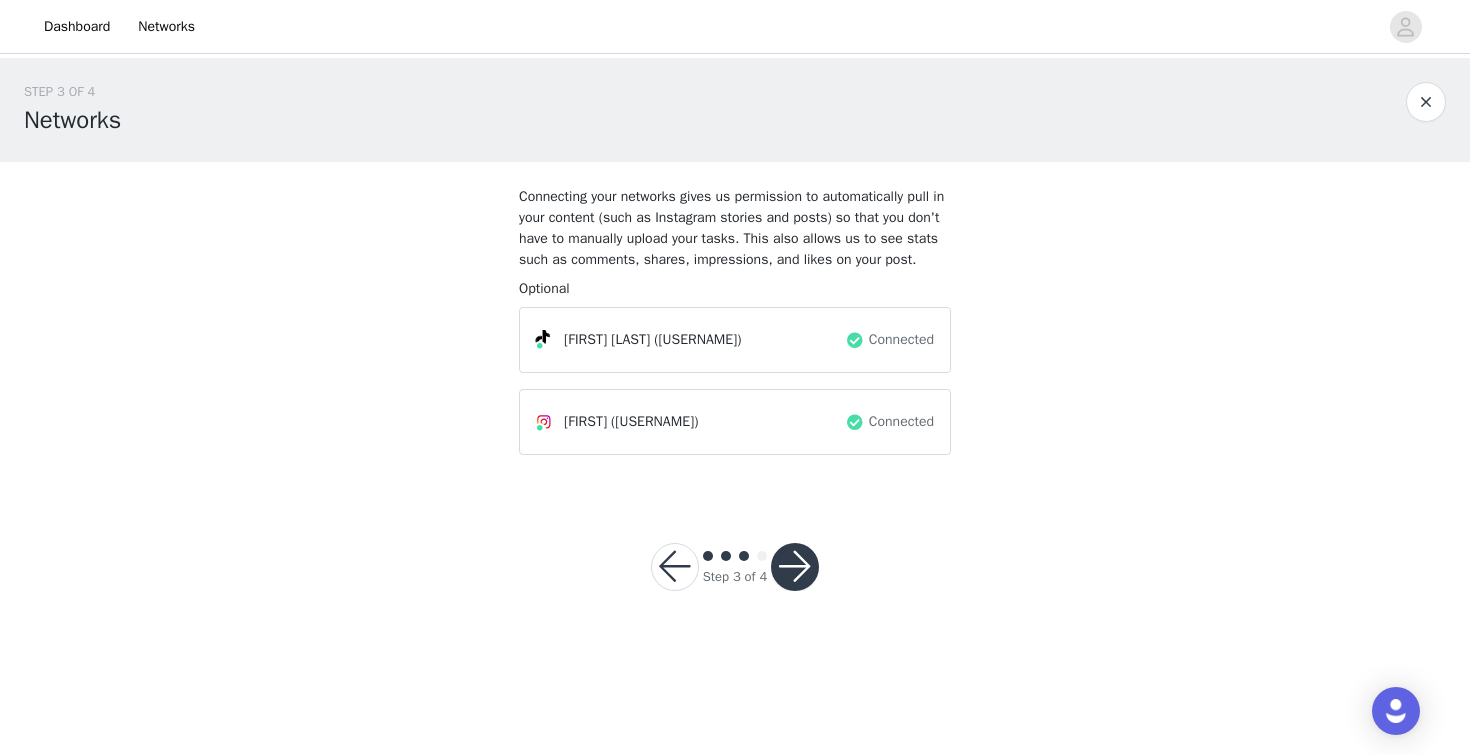 click at bounding box center [795, 567] 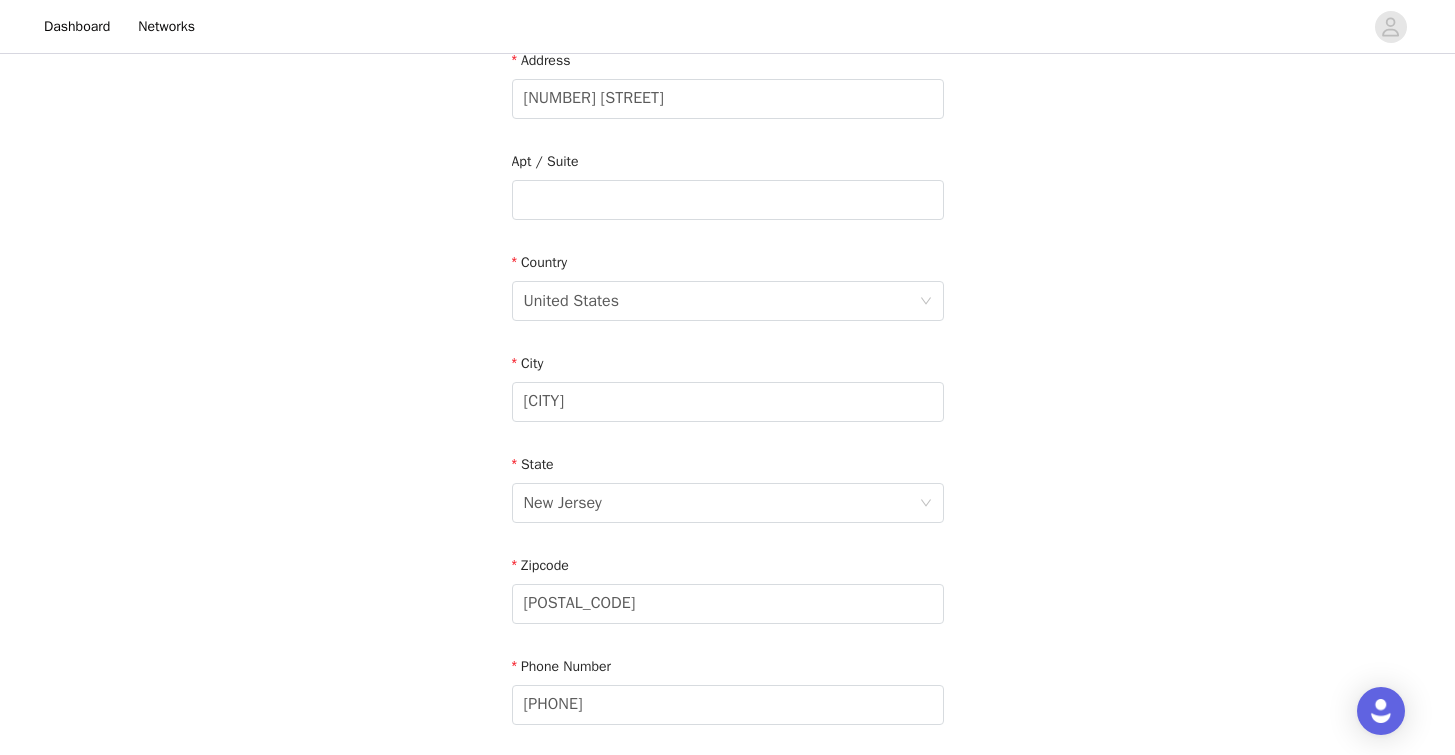 scroll, scrollTop: 608, scrollLeft: 0, axis: vertical 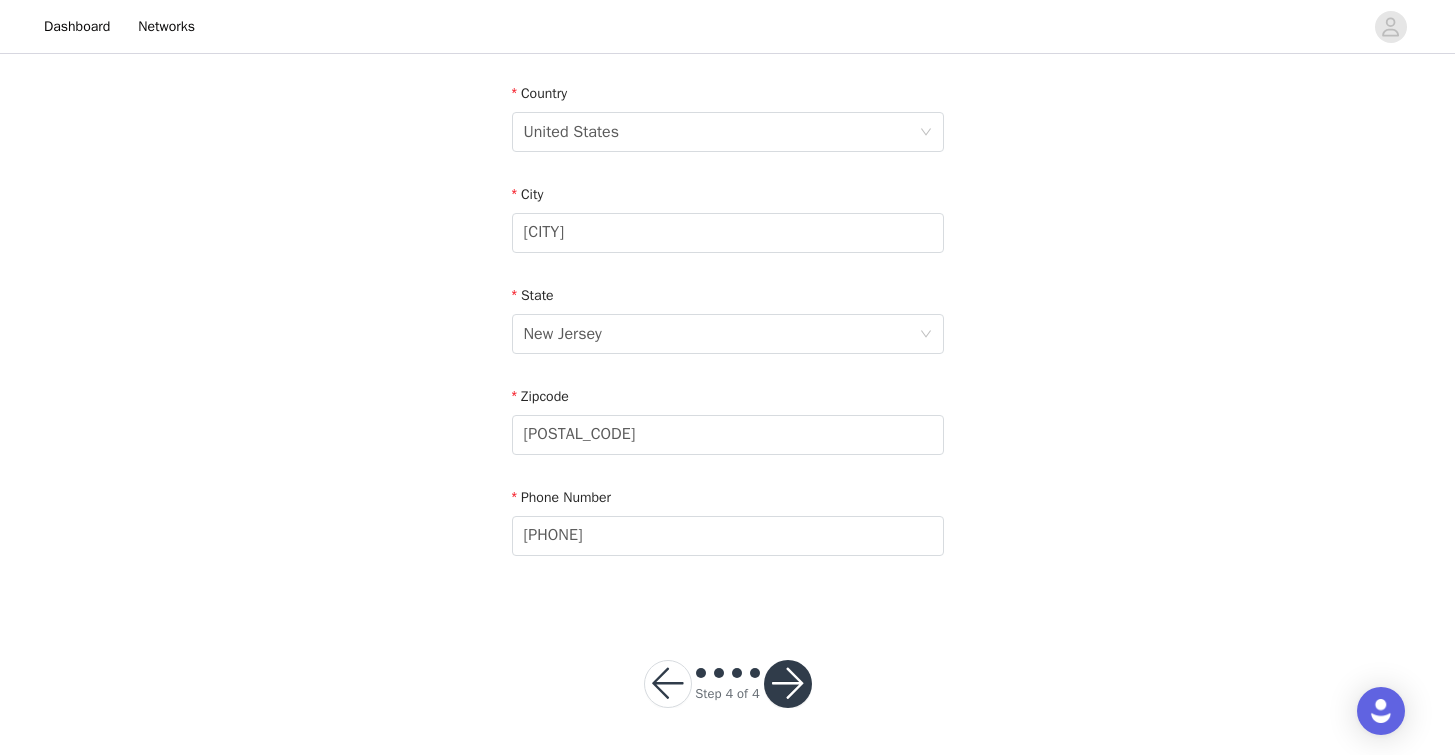 click at bounding box center (788, 684) 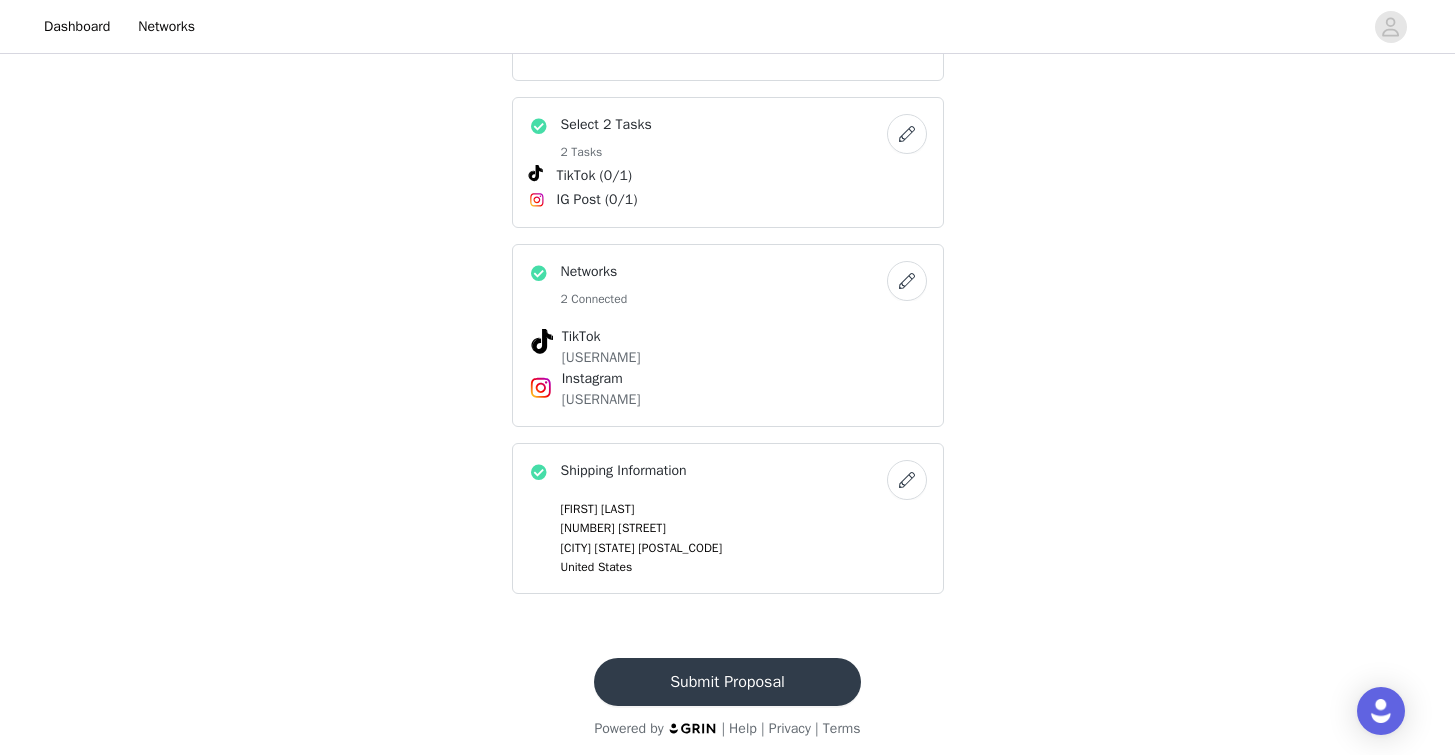 scroll, scrollTop: 1256, scrollLeft: 0, axis: vertical 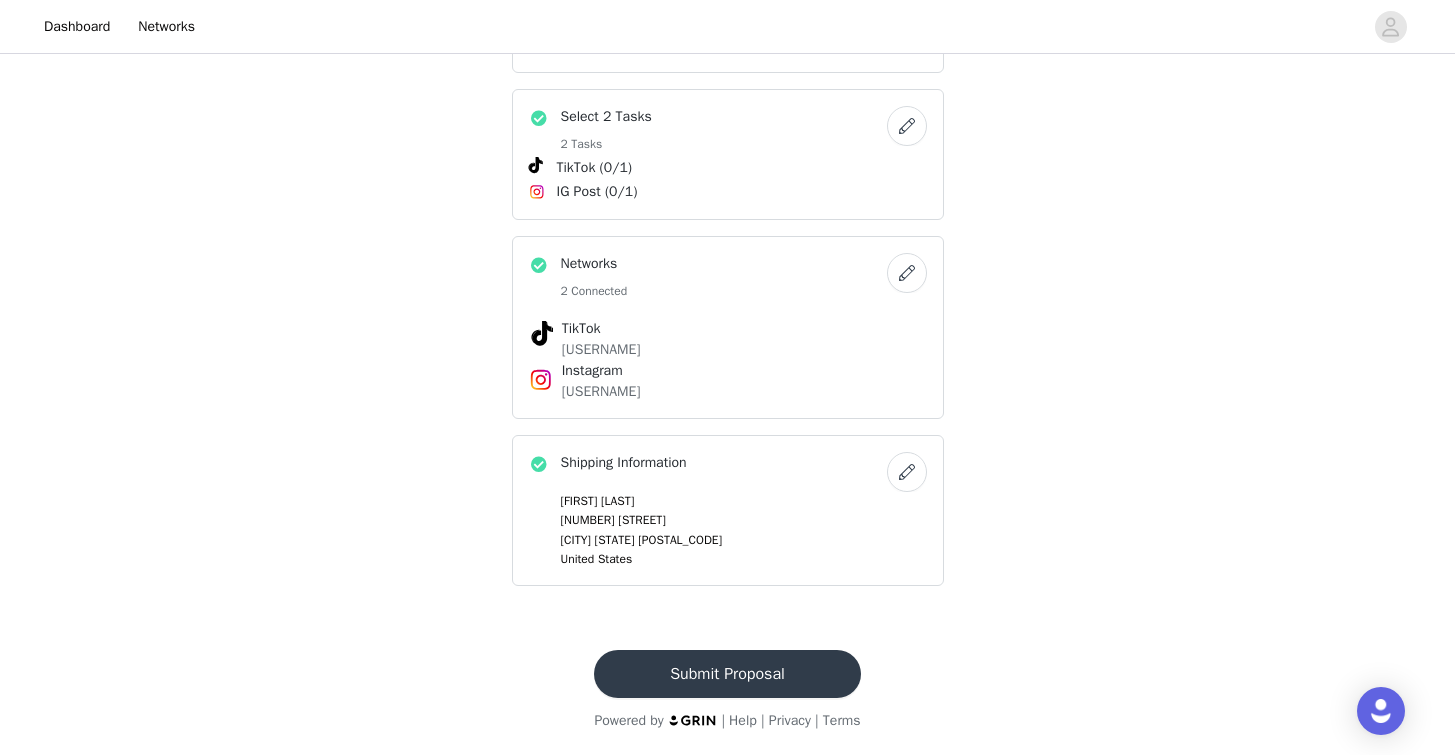 click on "Submit Proposal" at bounding box center [727, 674] 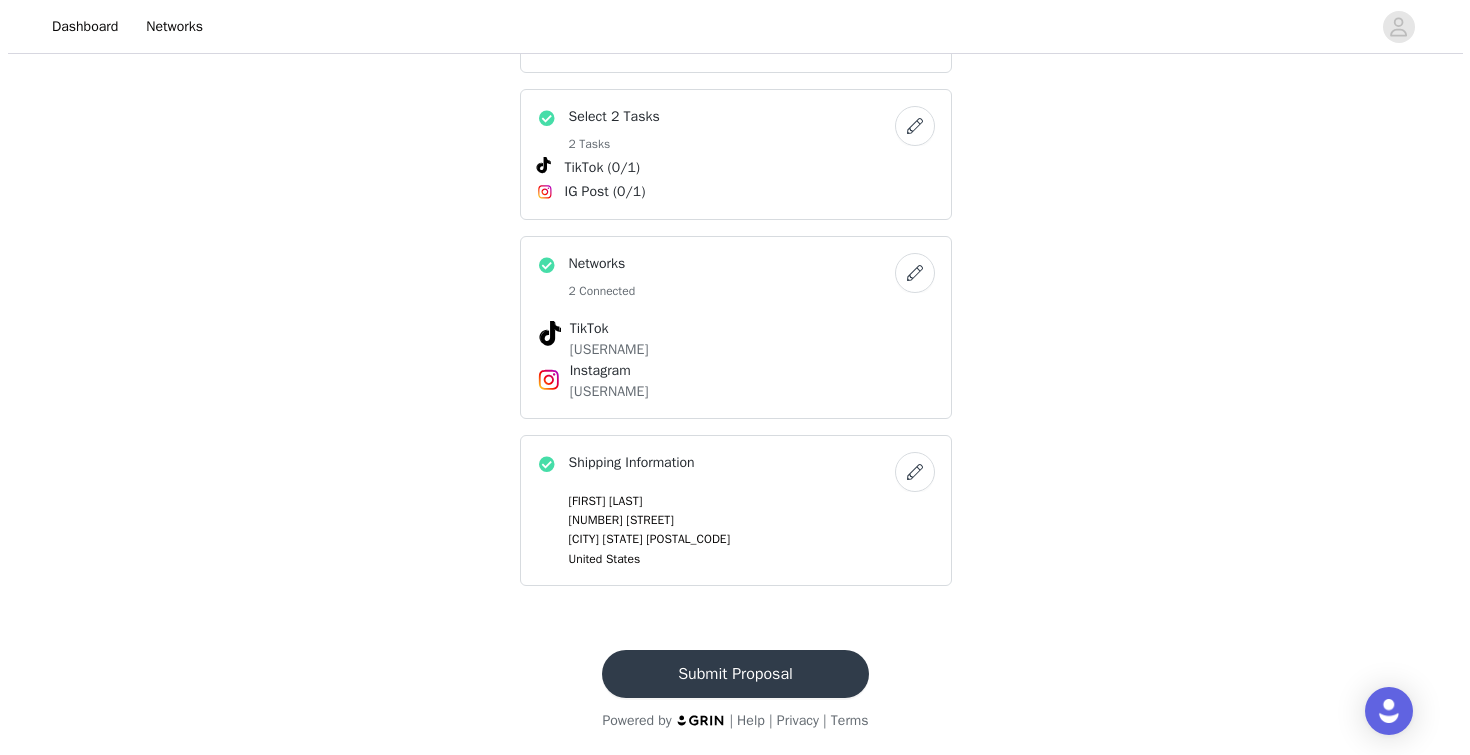 scroll, scrollTop: 0, scrollLeft: 0, axis: both 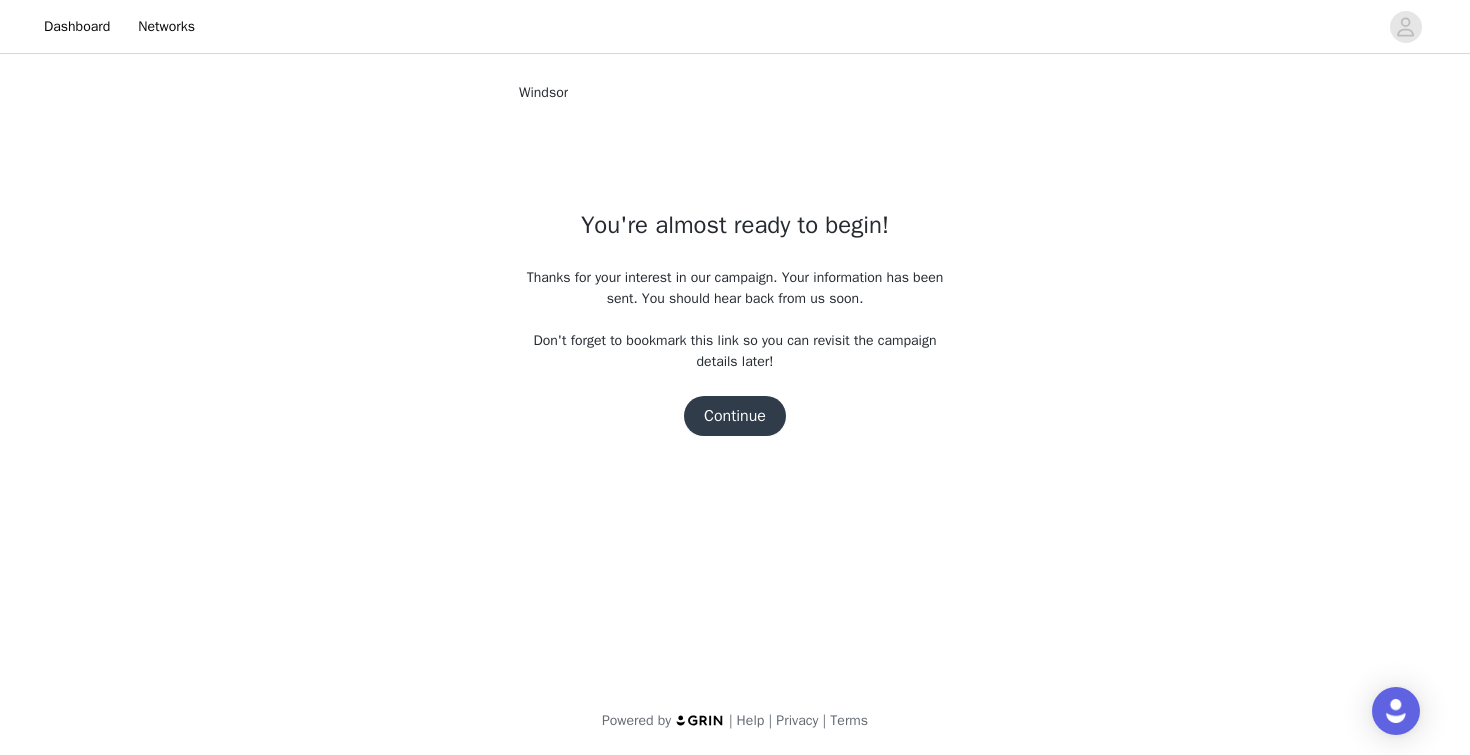 click on "Continue" at bounding box center (735, 416) 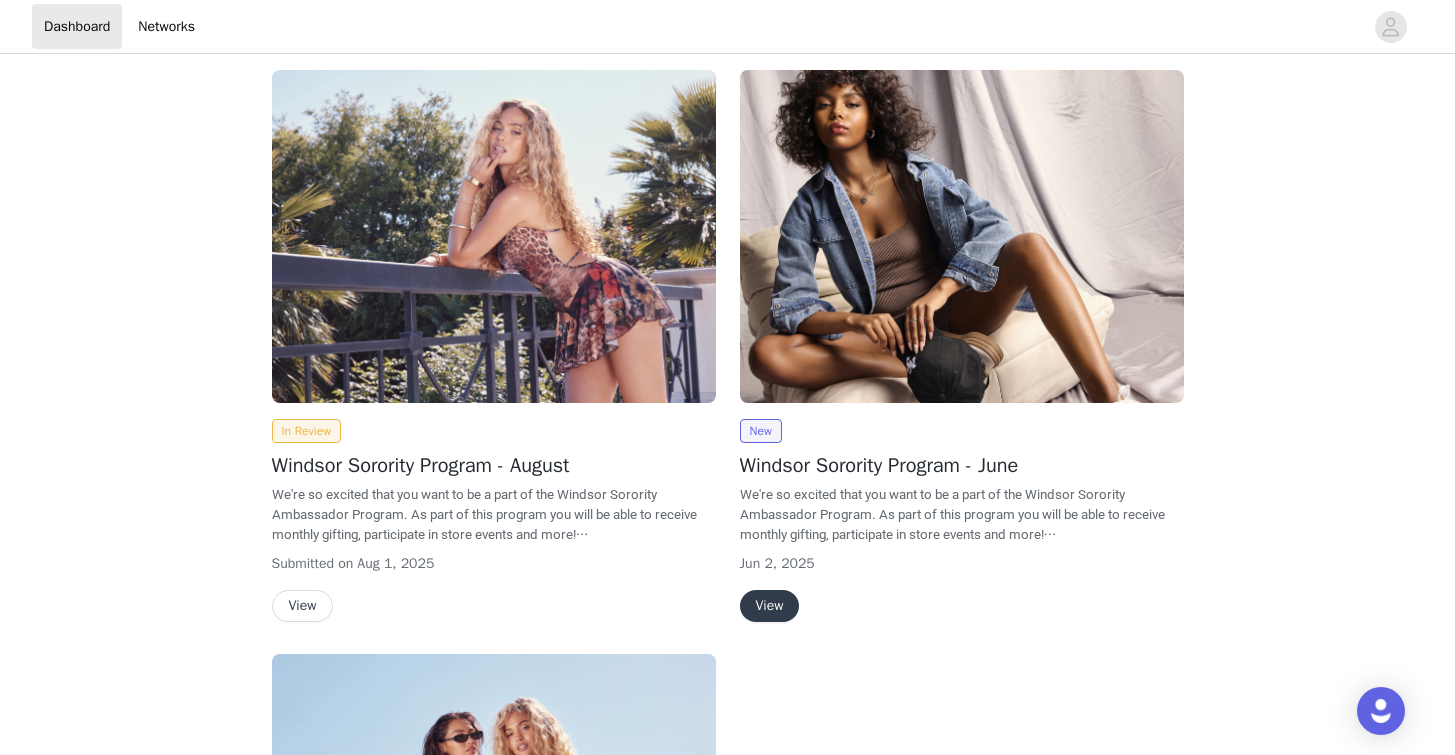 scroll, scrollTop: 0, scrollLeft: 0, axis: both 